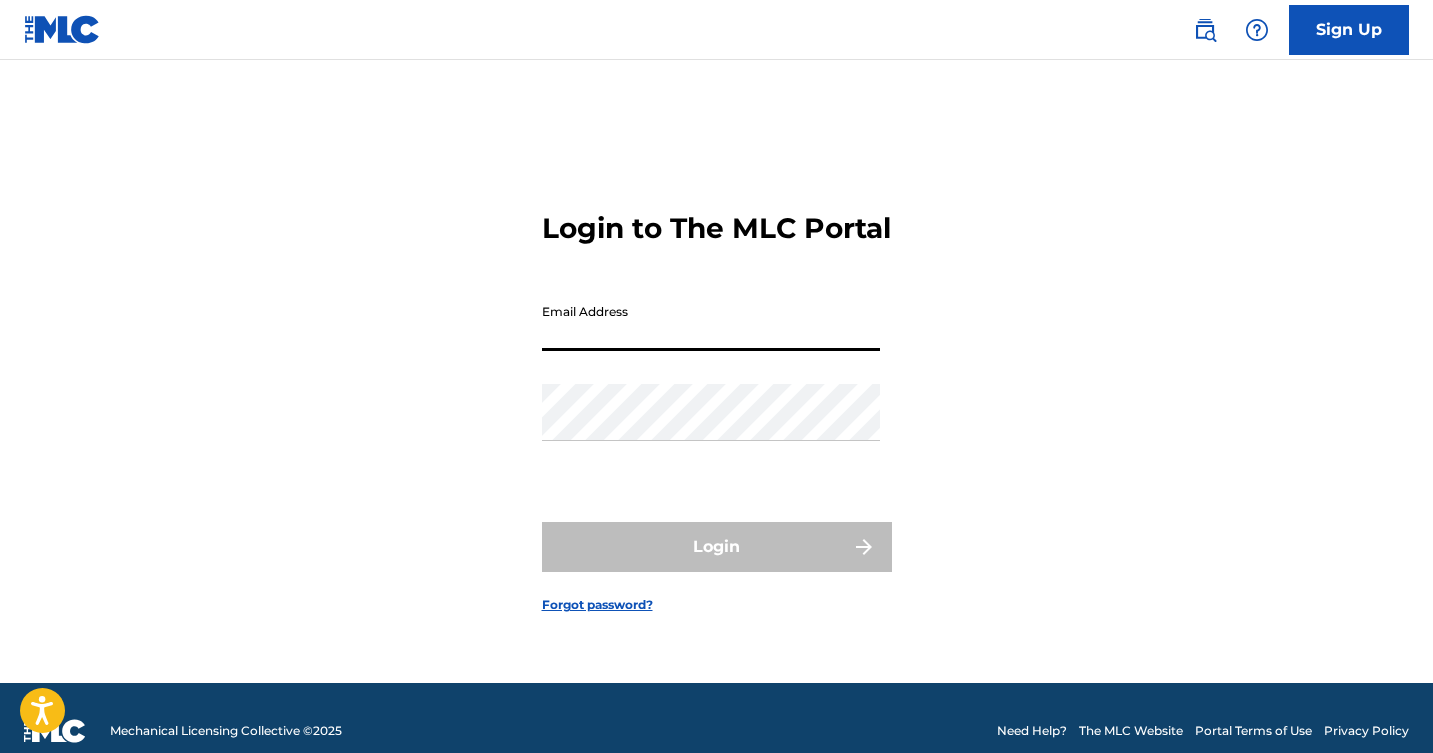 scroll, scrollTop: 0, scrollLeft: 0, axis: both 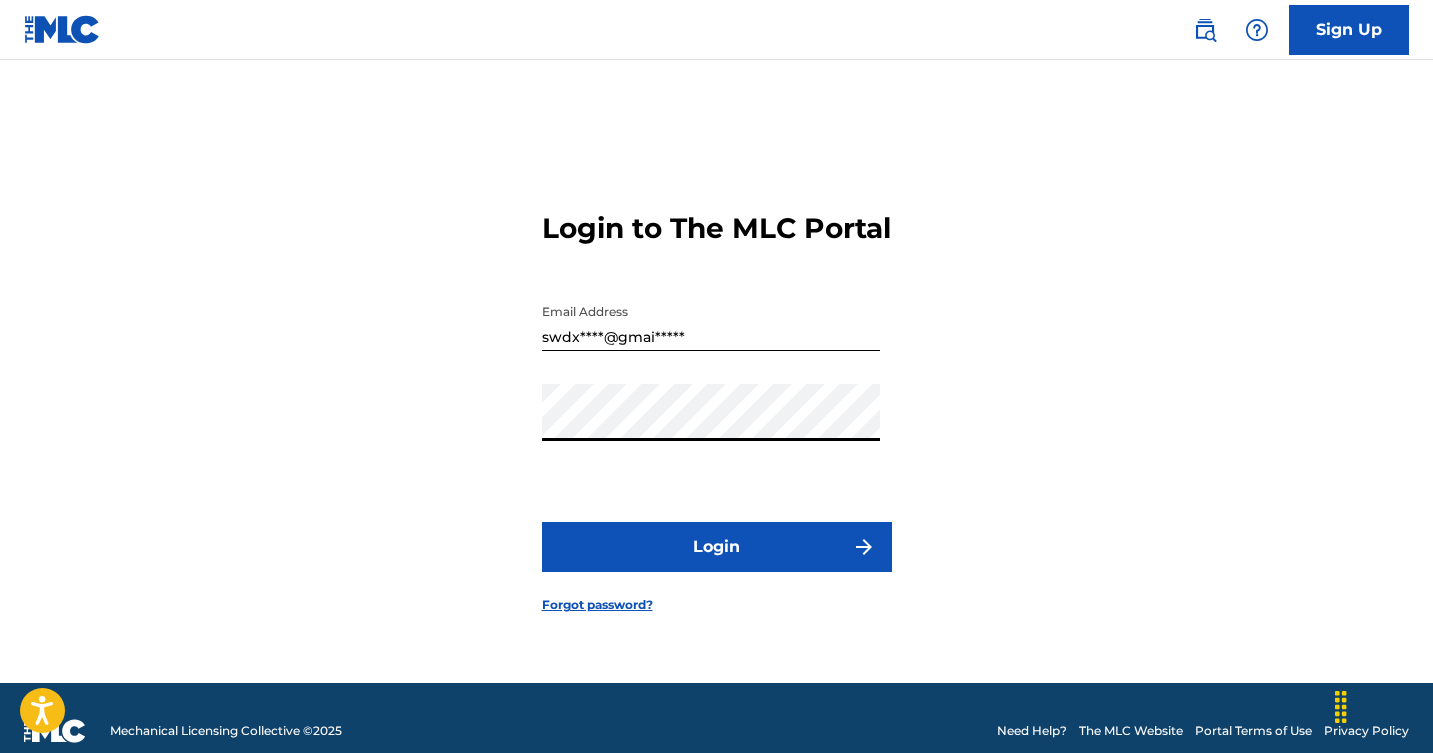 click on "Login" at bounding box center (717, 547) 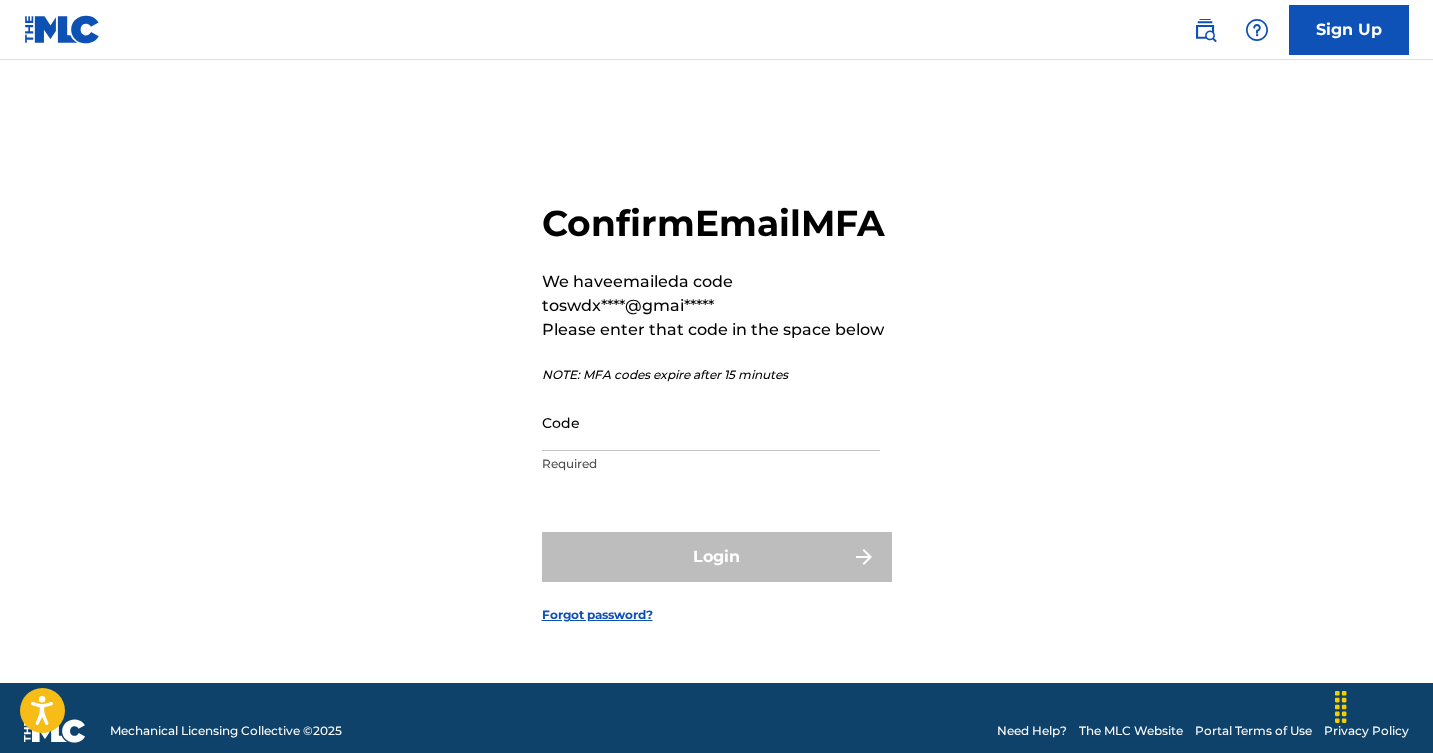 click on "Code" at bounding box center (711, 422) 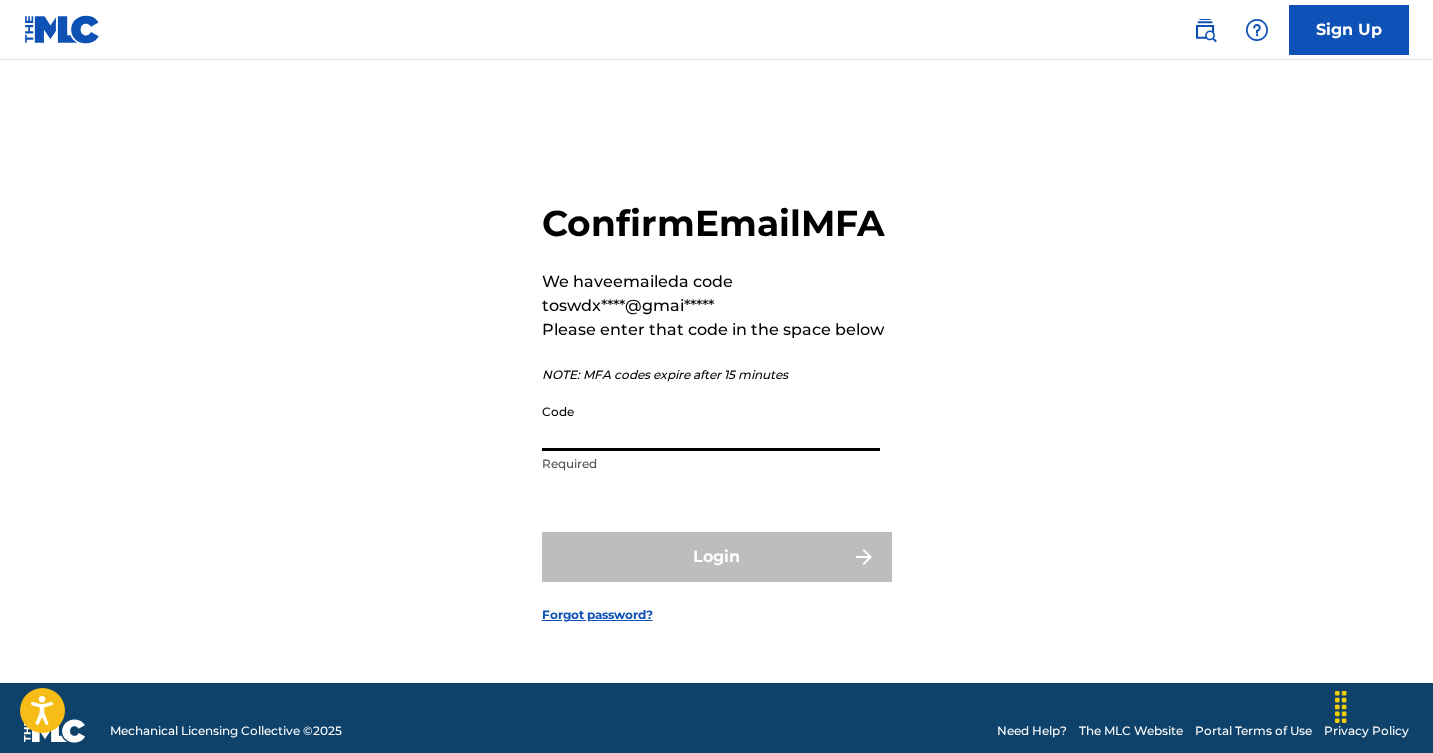 paste on "[NUMBER]" 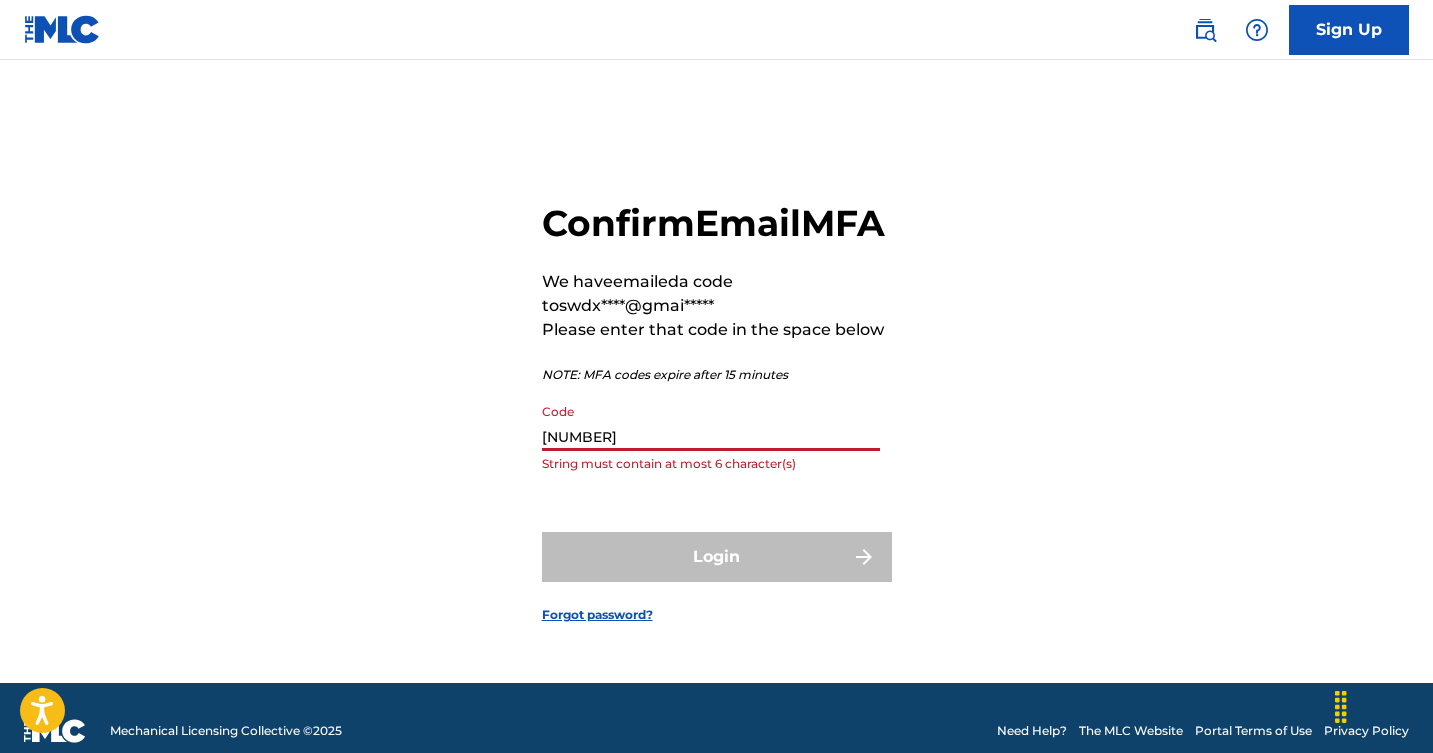 click on "Login" at bounding box center (717, 557) 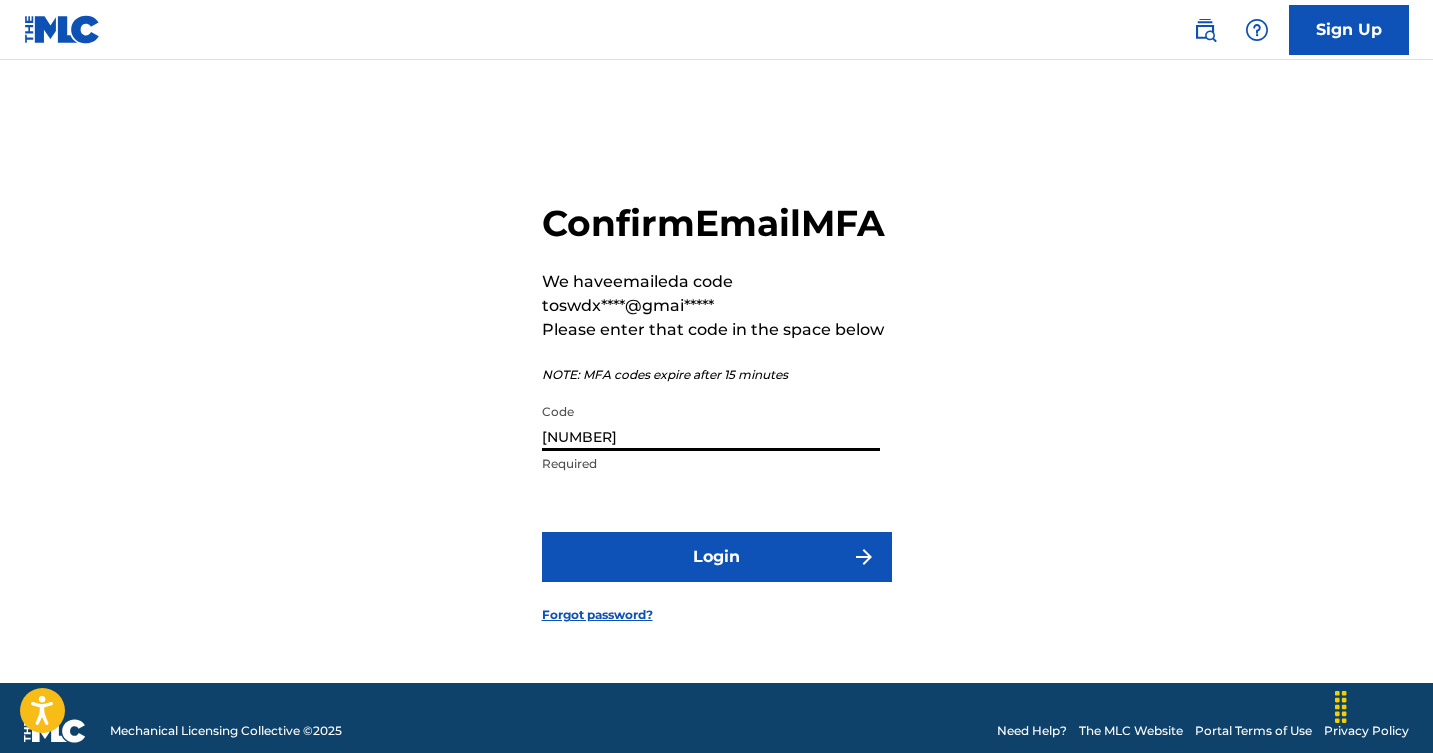 type on "[NUMBER]" 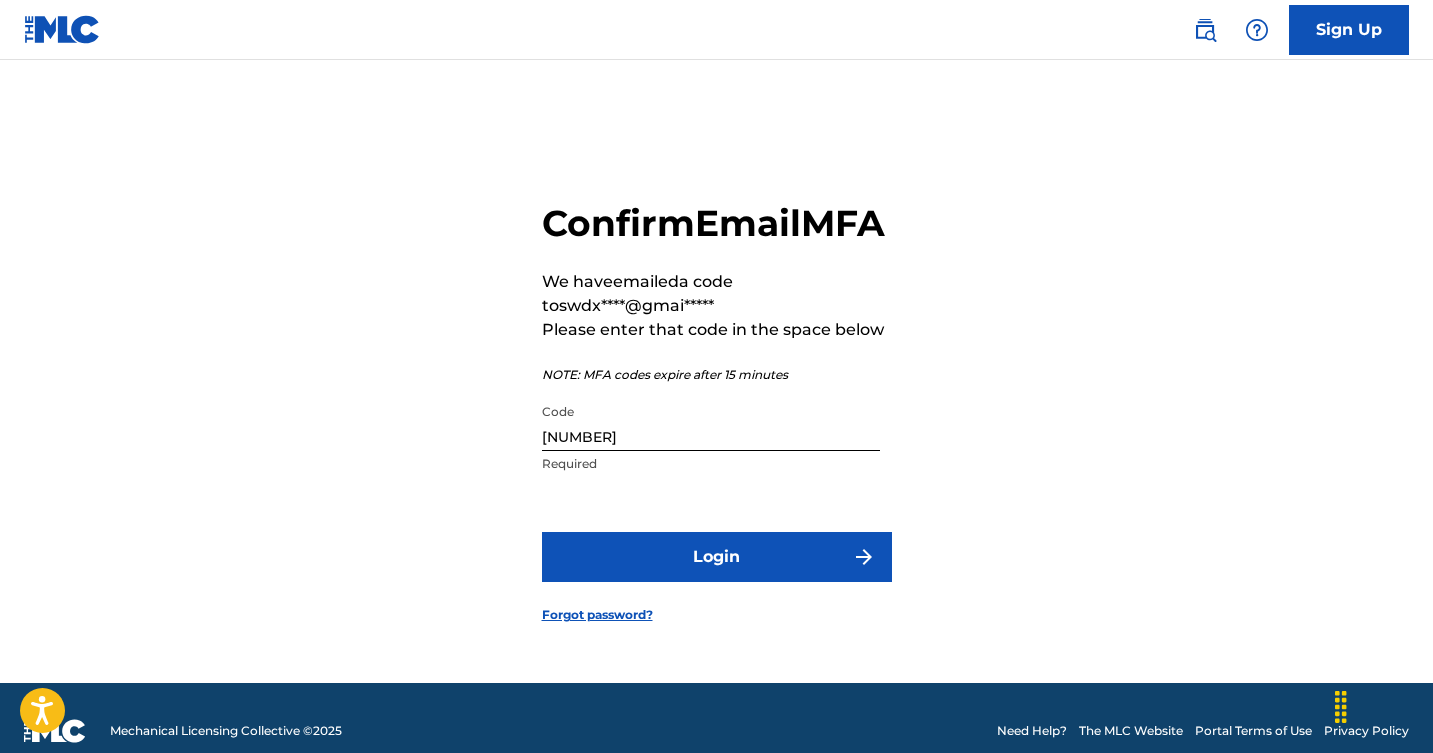 click on "Confirm  Email   MFA We have  emailed   a code to  [EMAIL] Please enter that code in the space below NOTE: MFA codes expire after 15 minutes Code [NUMBER] Required Login Forgot password?" at bounding box center [717, 396] 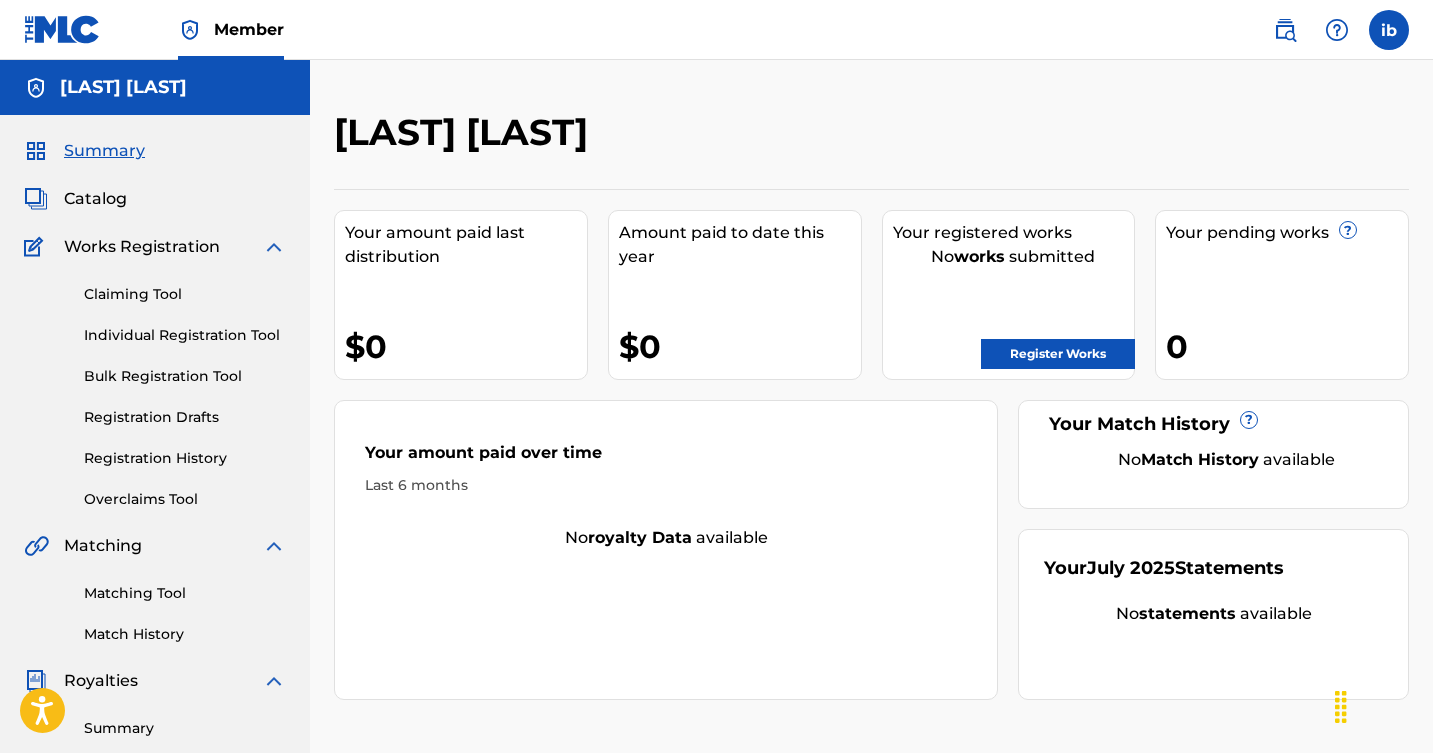 scroll, scrollTop: 0, scrollLeft: 0, axis: both 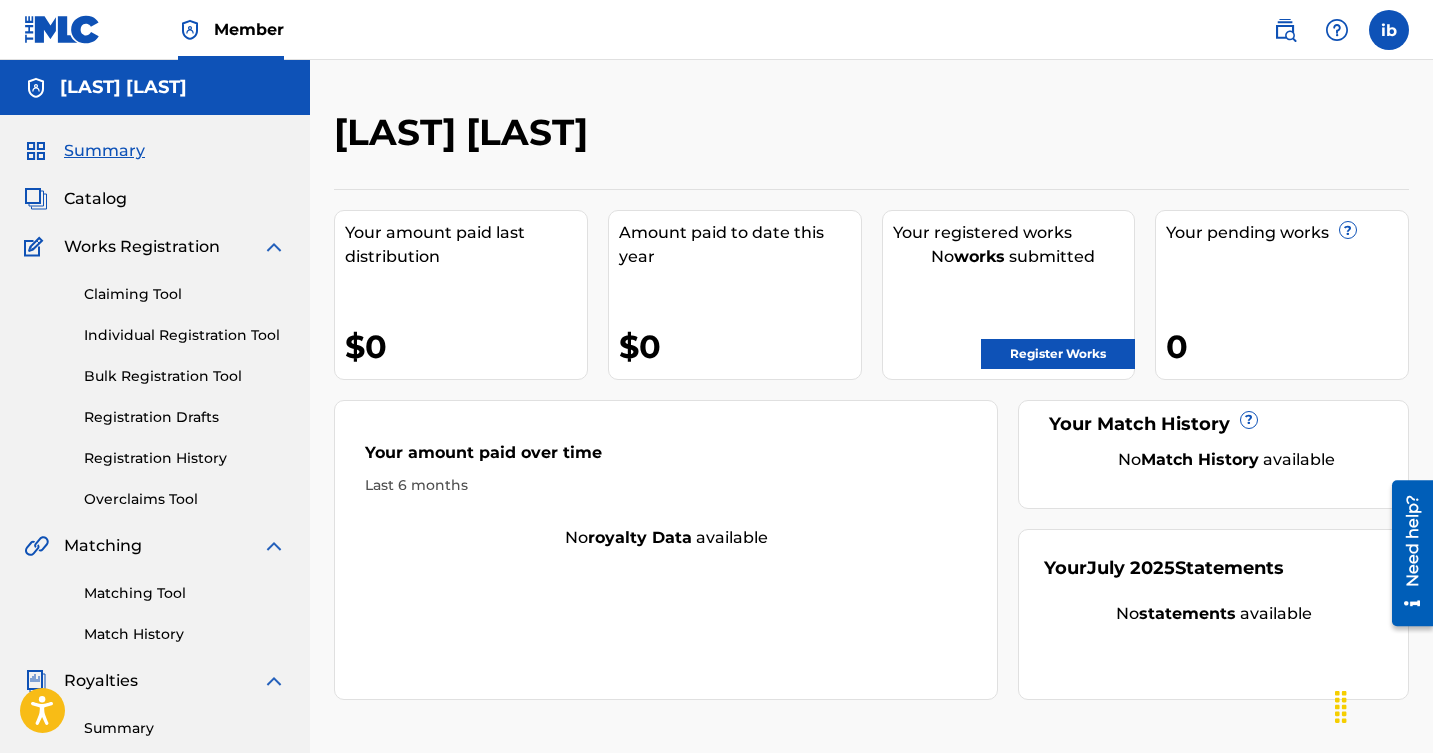 click on "Claiming Tool" at bounding box center (185, 294) 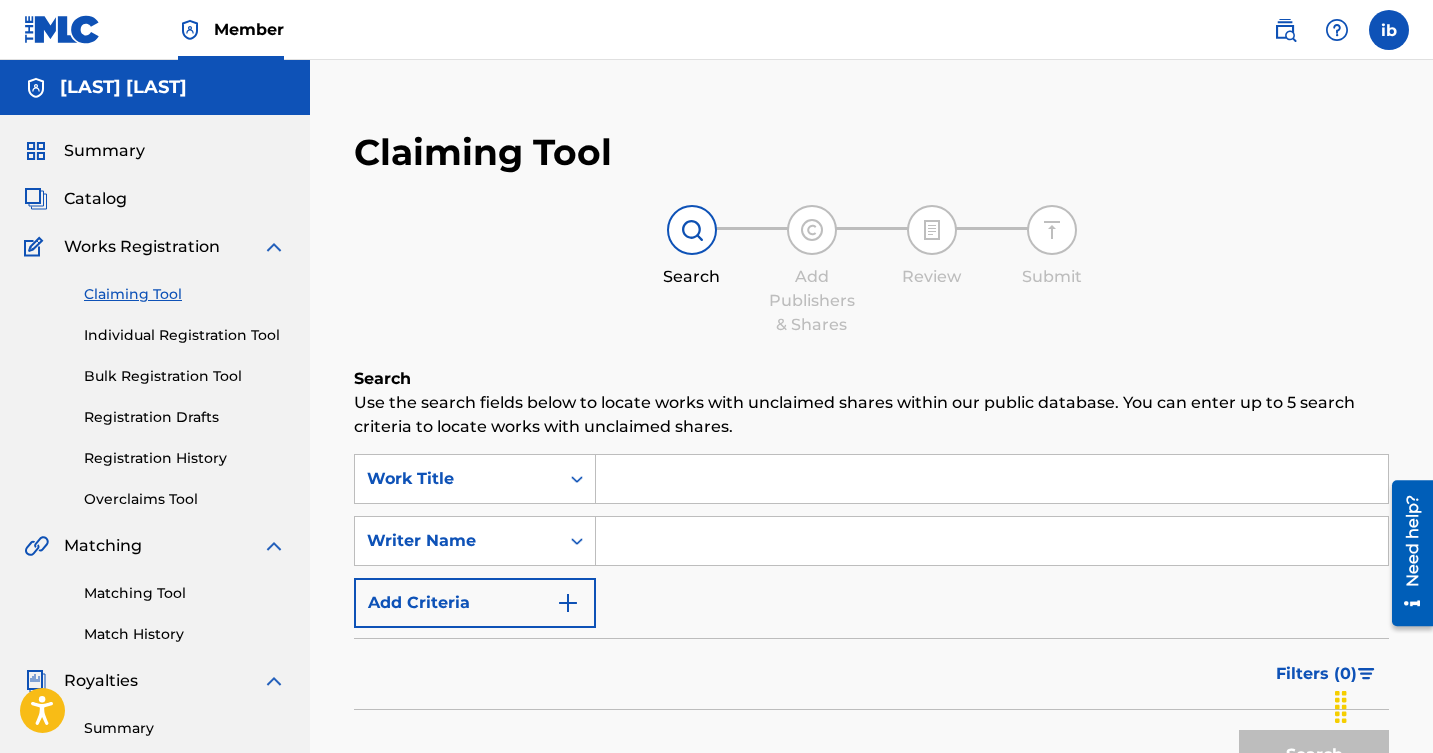 click at bounding box center (992, 541) 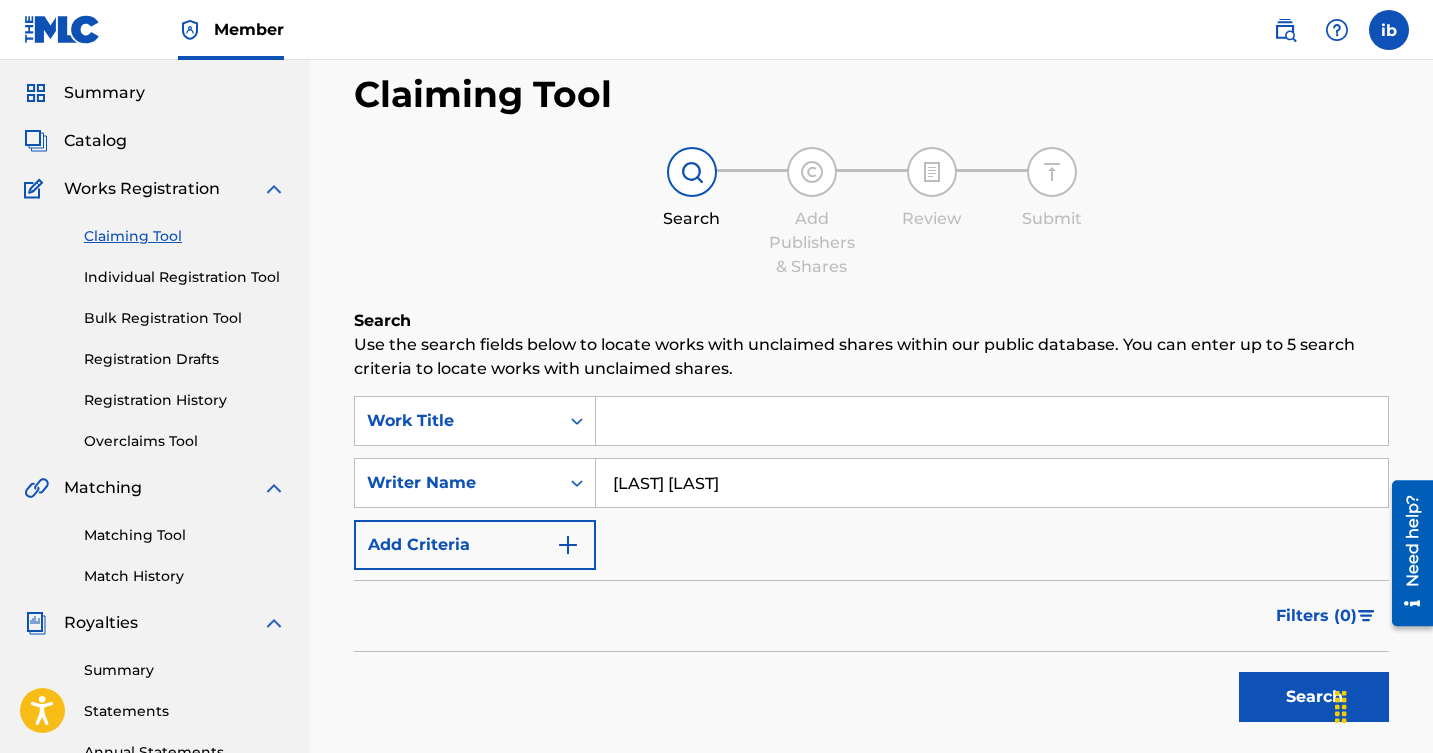 scroll, scrollTop: 61, scrollLeft: 0, axis: vertical 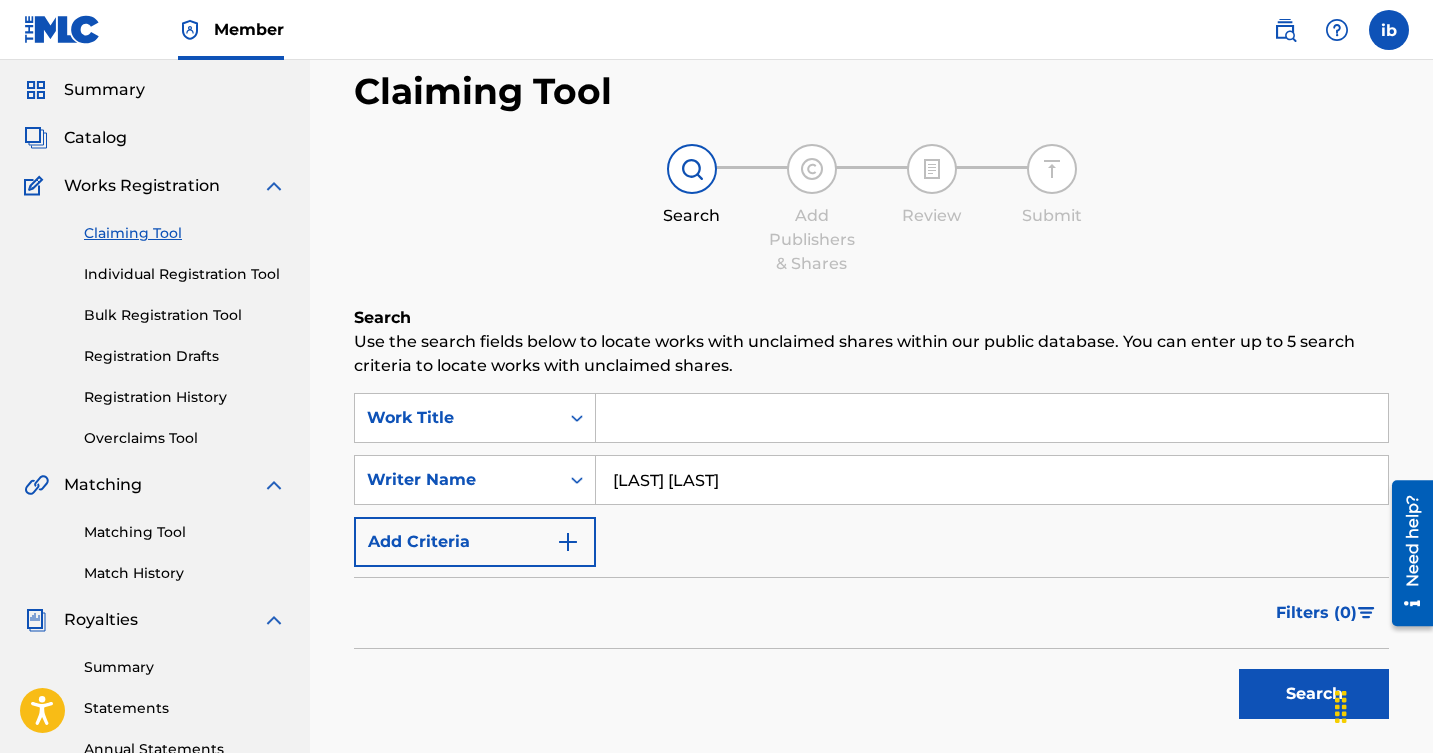 click on "Search" at bounding box center (1314, 694) 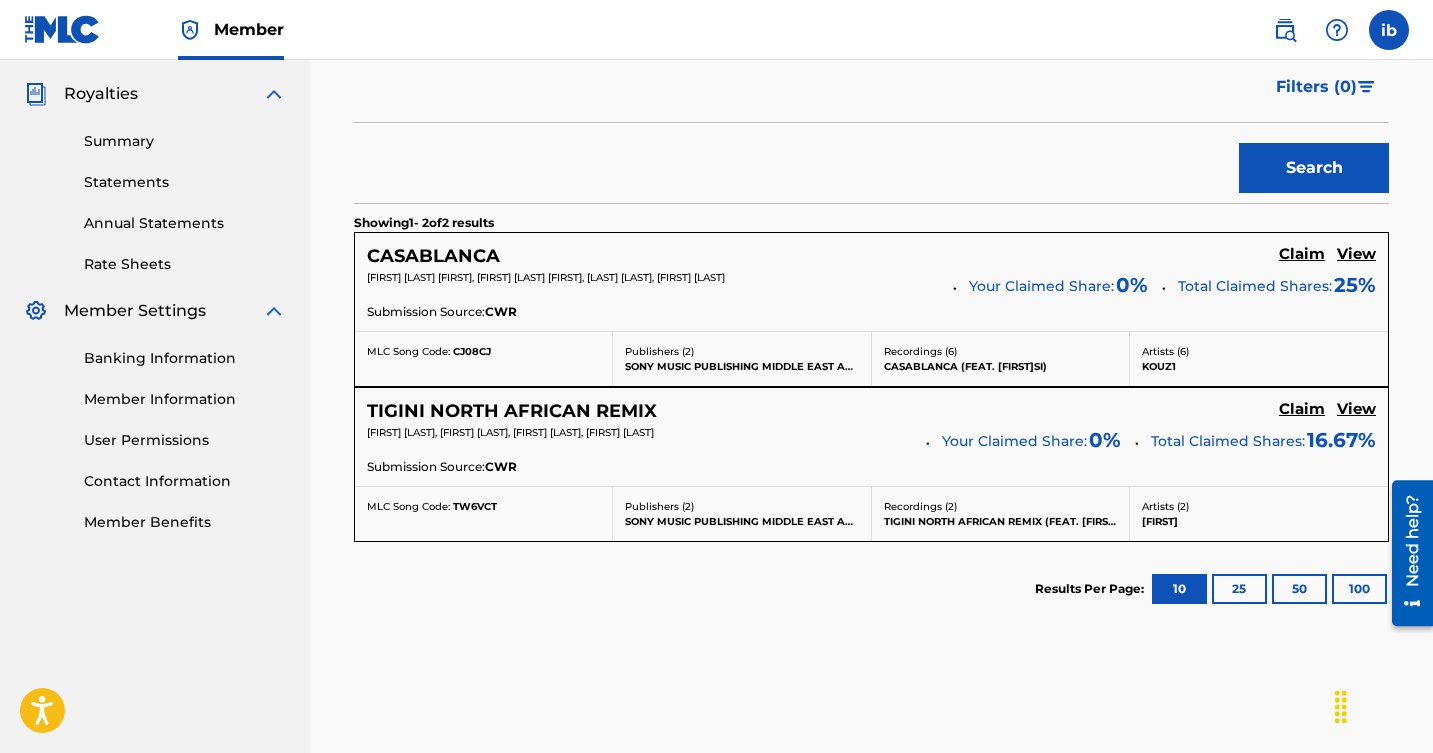 click on "25" at bounding box center [1239, 589] 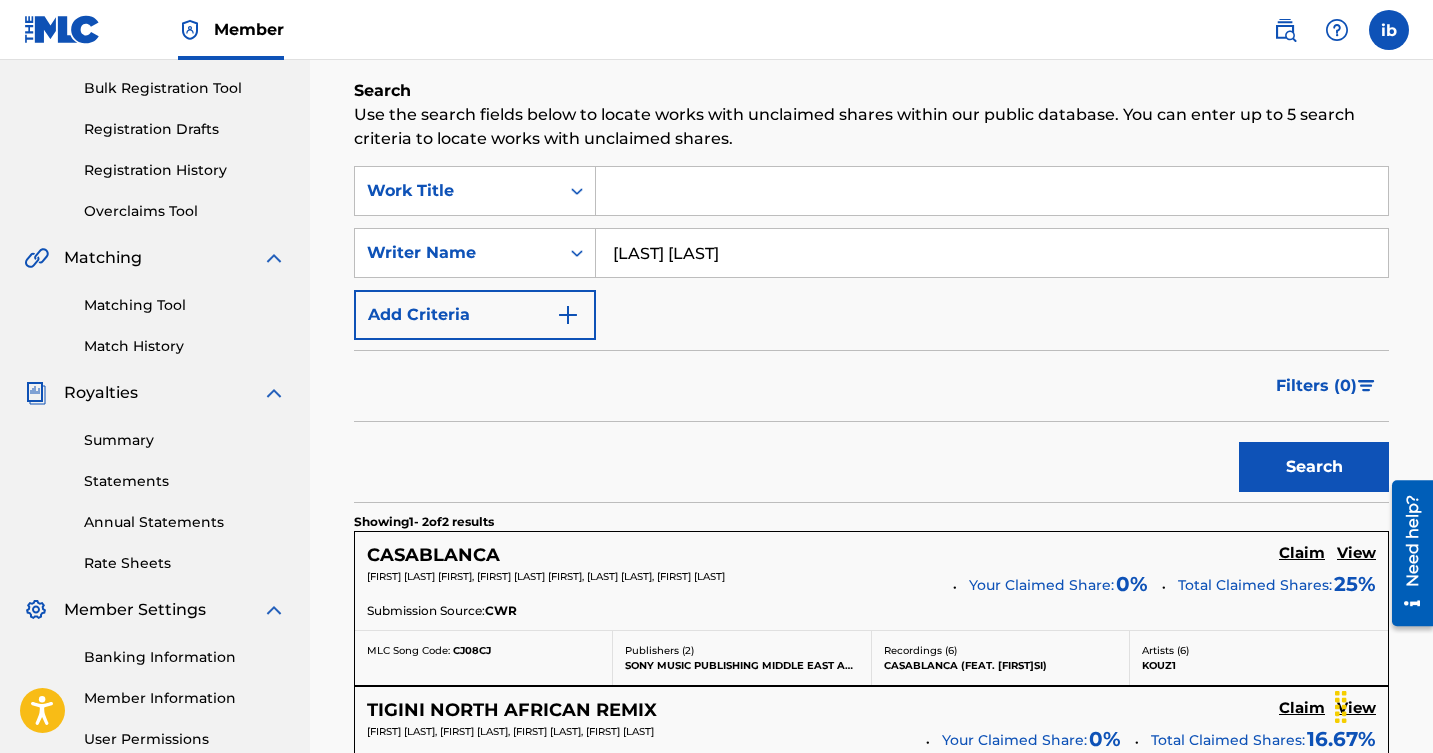 scroll, scrollTop: 287, scrollLeft: 0, axis: vertical 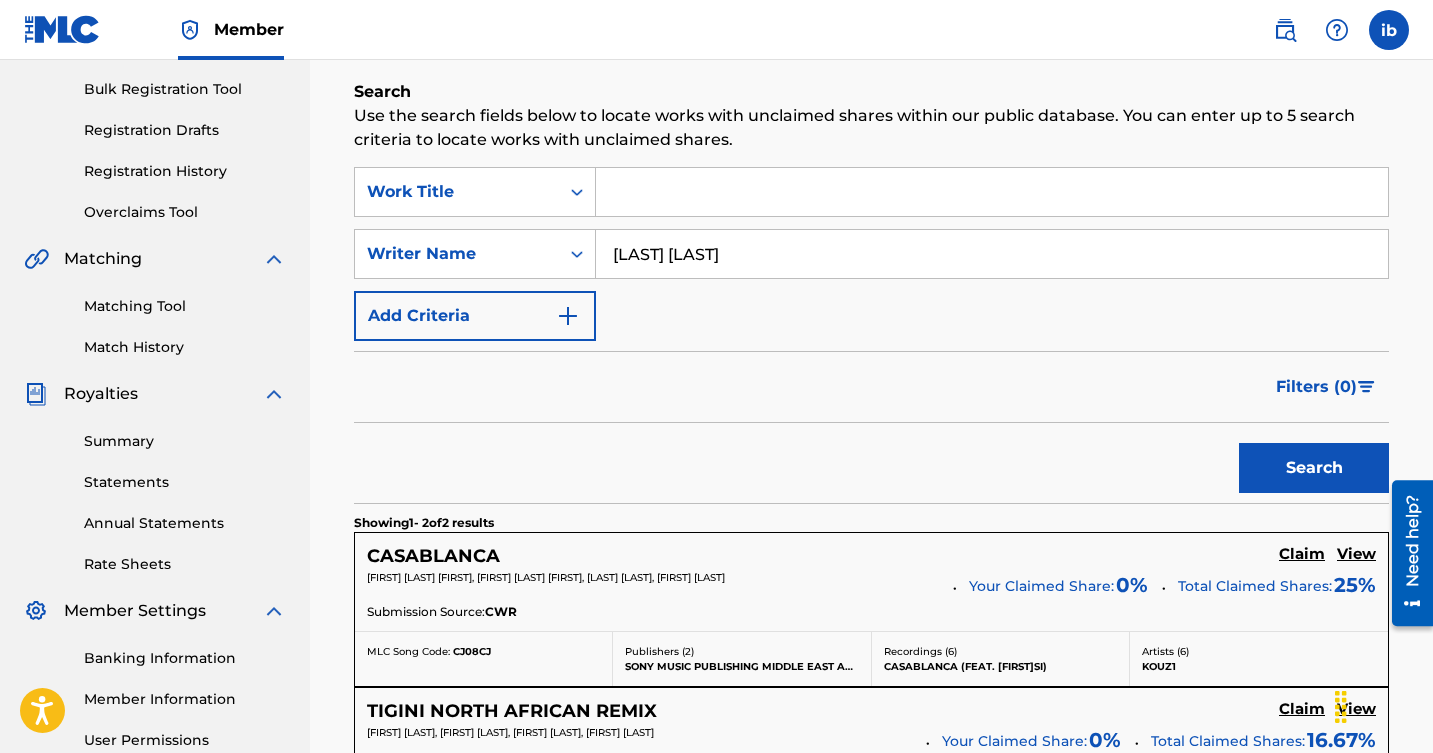 click on "[LAST] [LAST]" at bounding box center (992, 254) 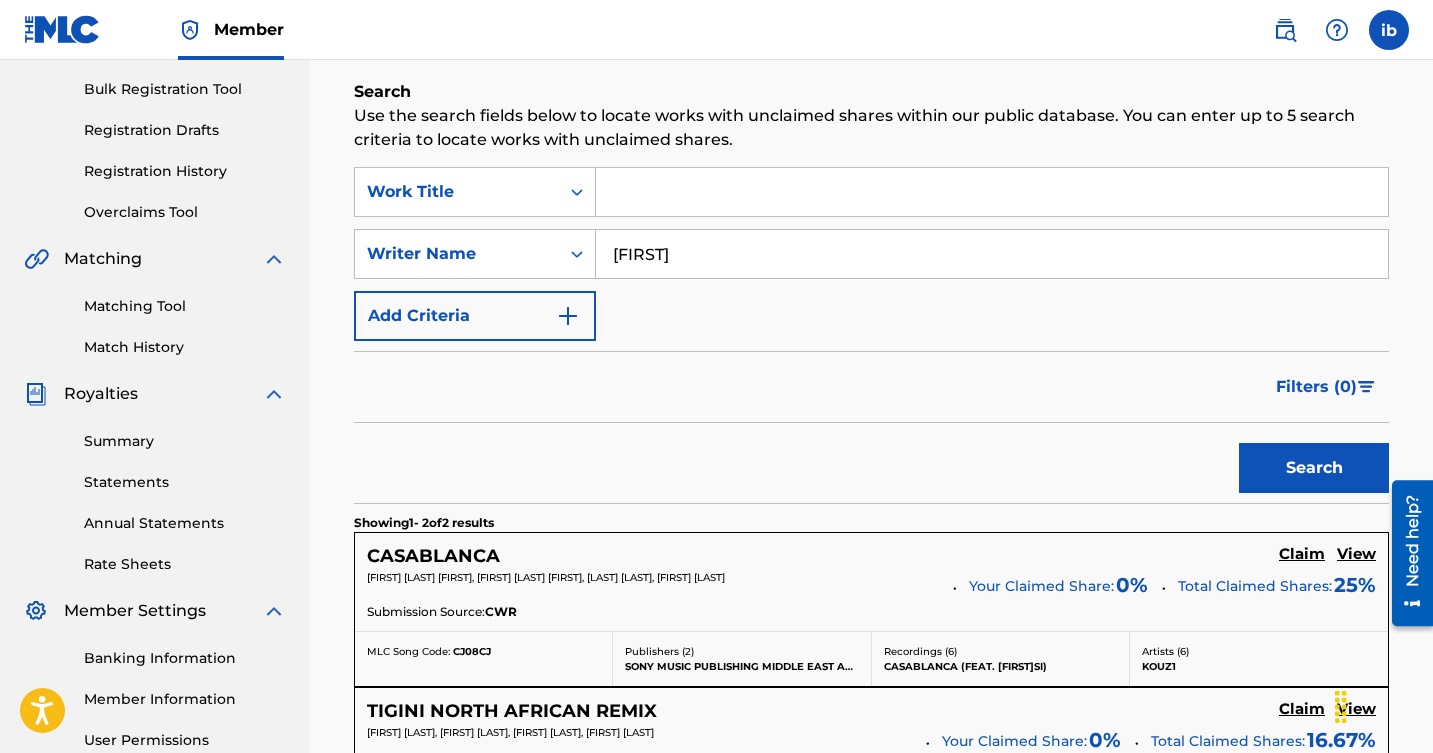 type on "[FIRST]" 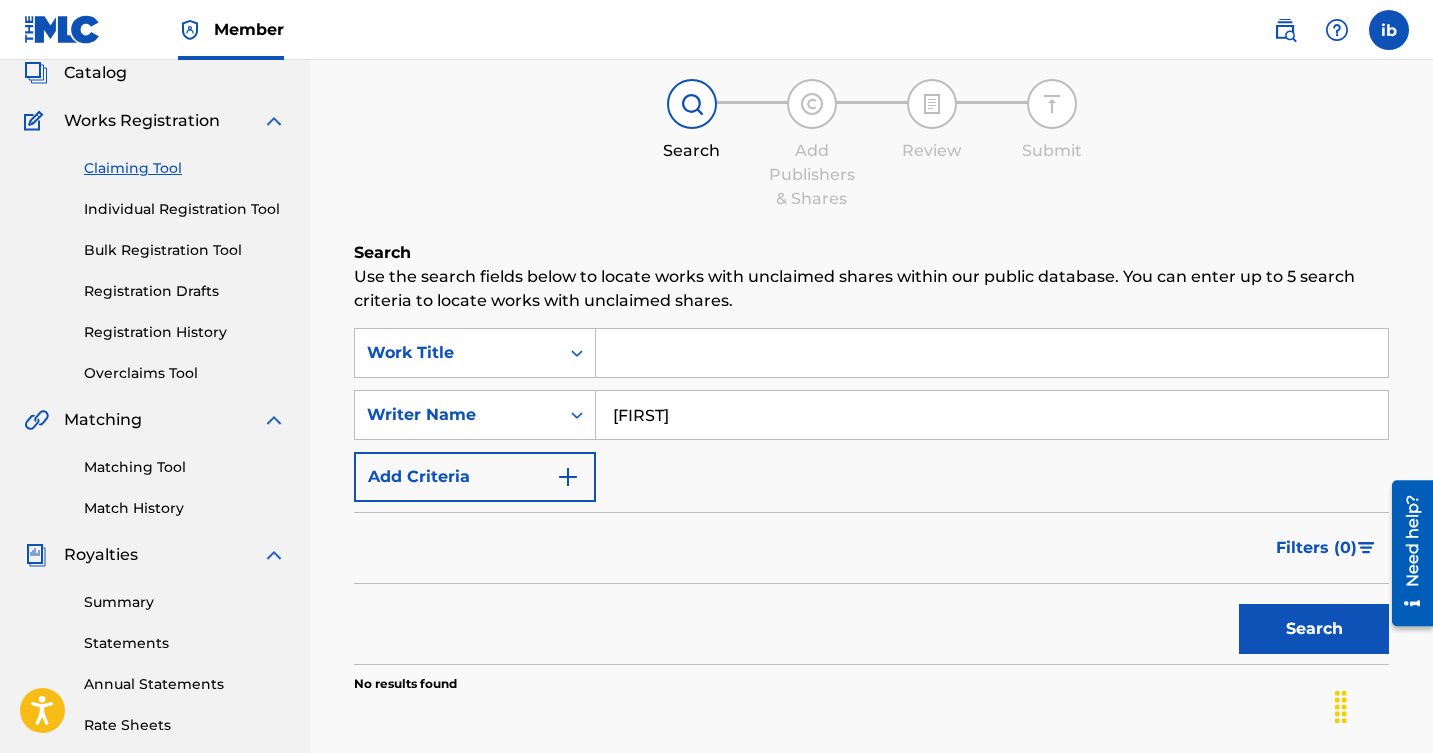 scroll, scrollTop: 120, scrollLeft: 0, axis: vertical 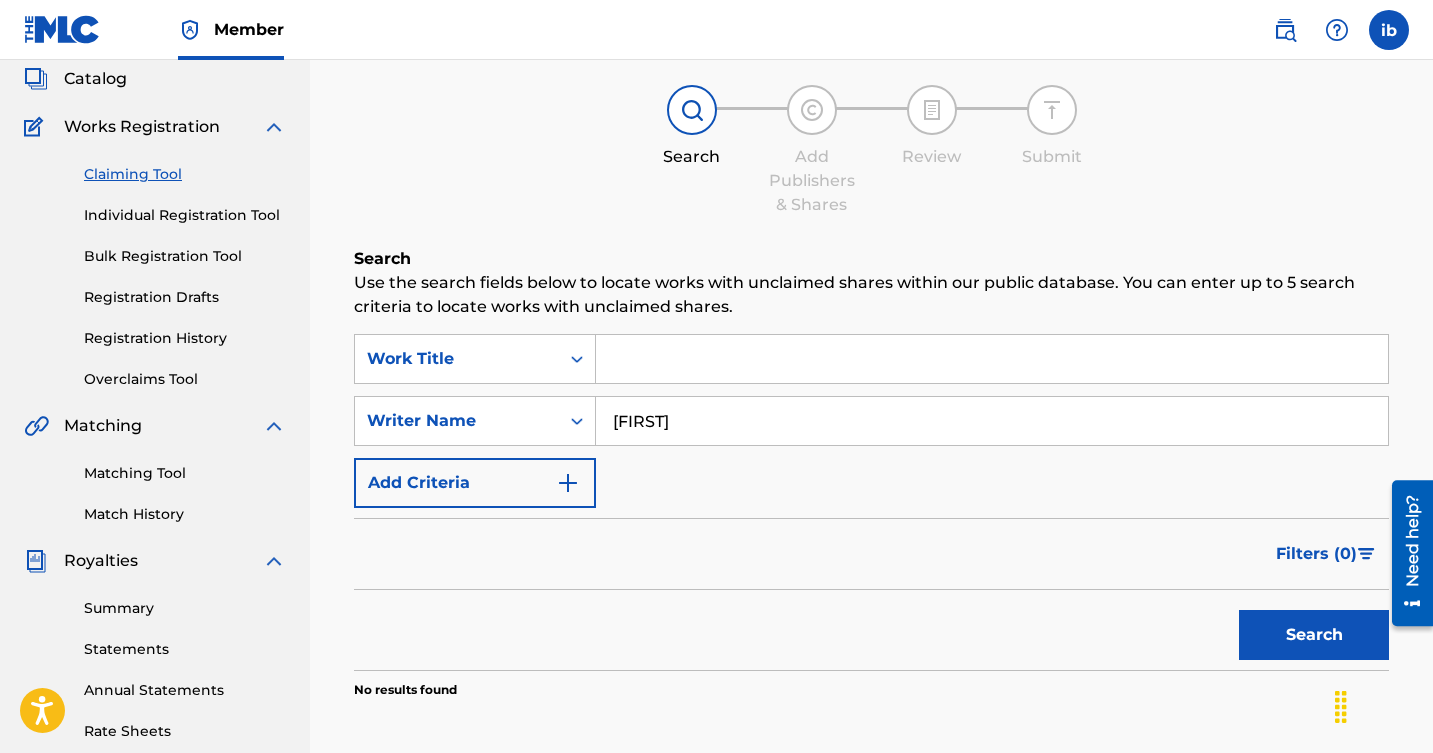 click on "Bulk Registration Tool" at bounding box center [185, 256] 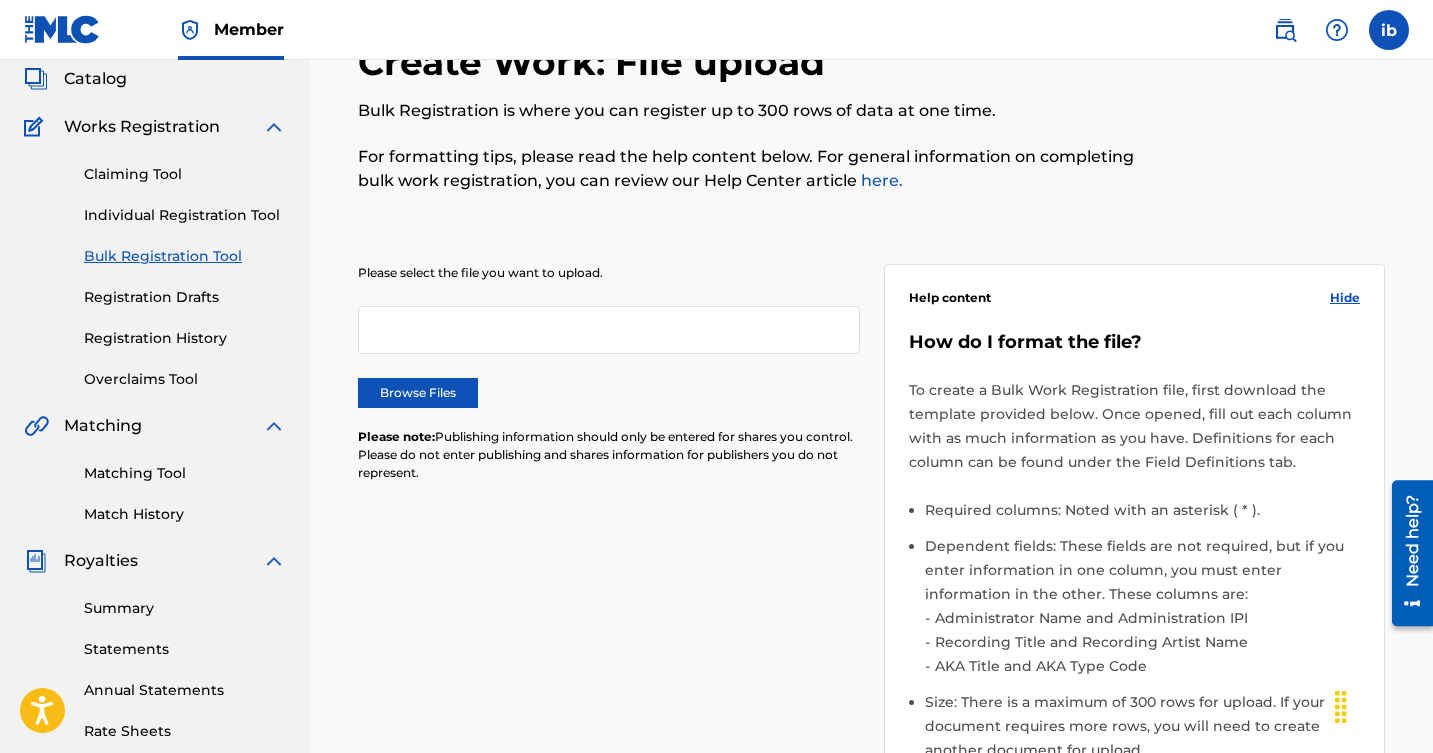 scroll, scrollTop: 0, scrollLeft: 0, axis: both 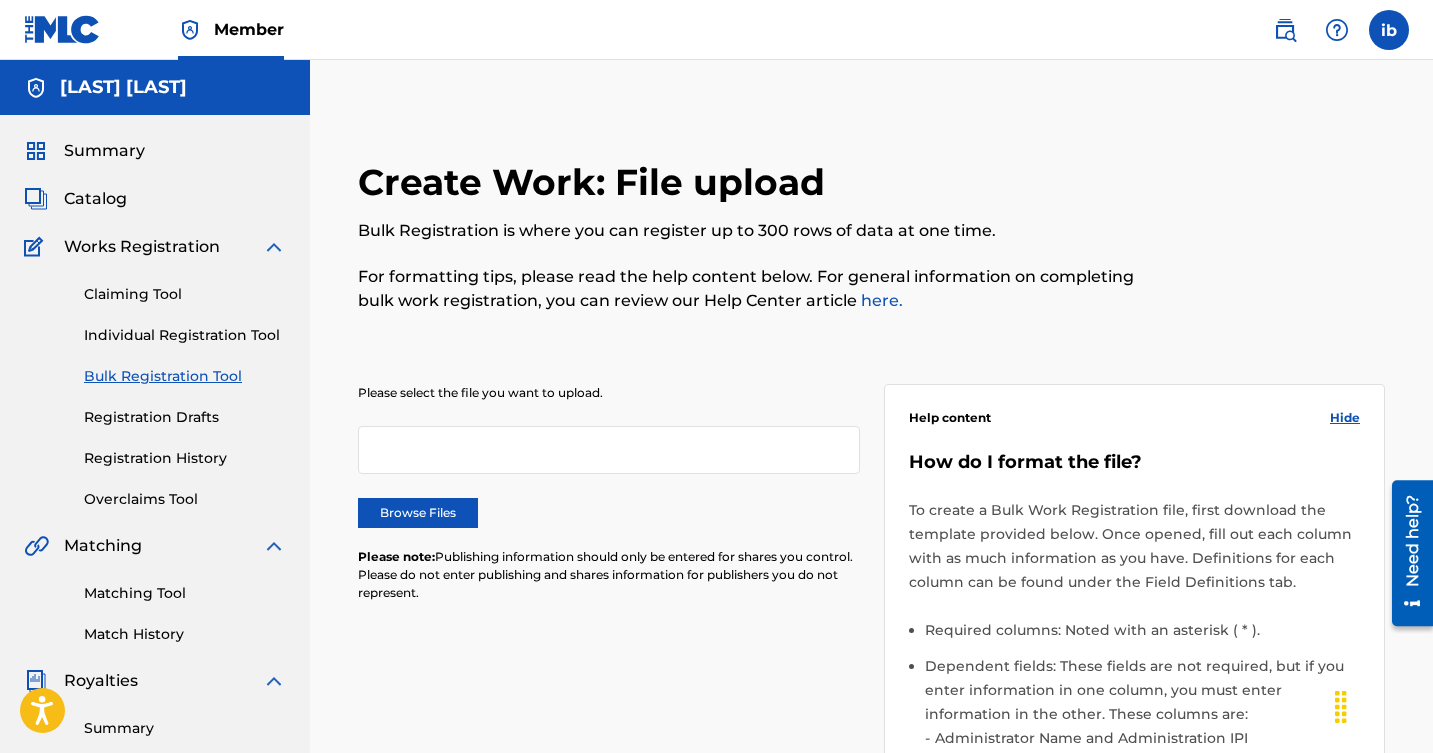 click at bounding box center (609, 450) 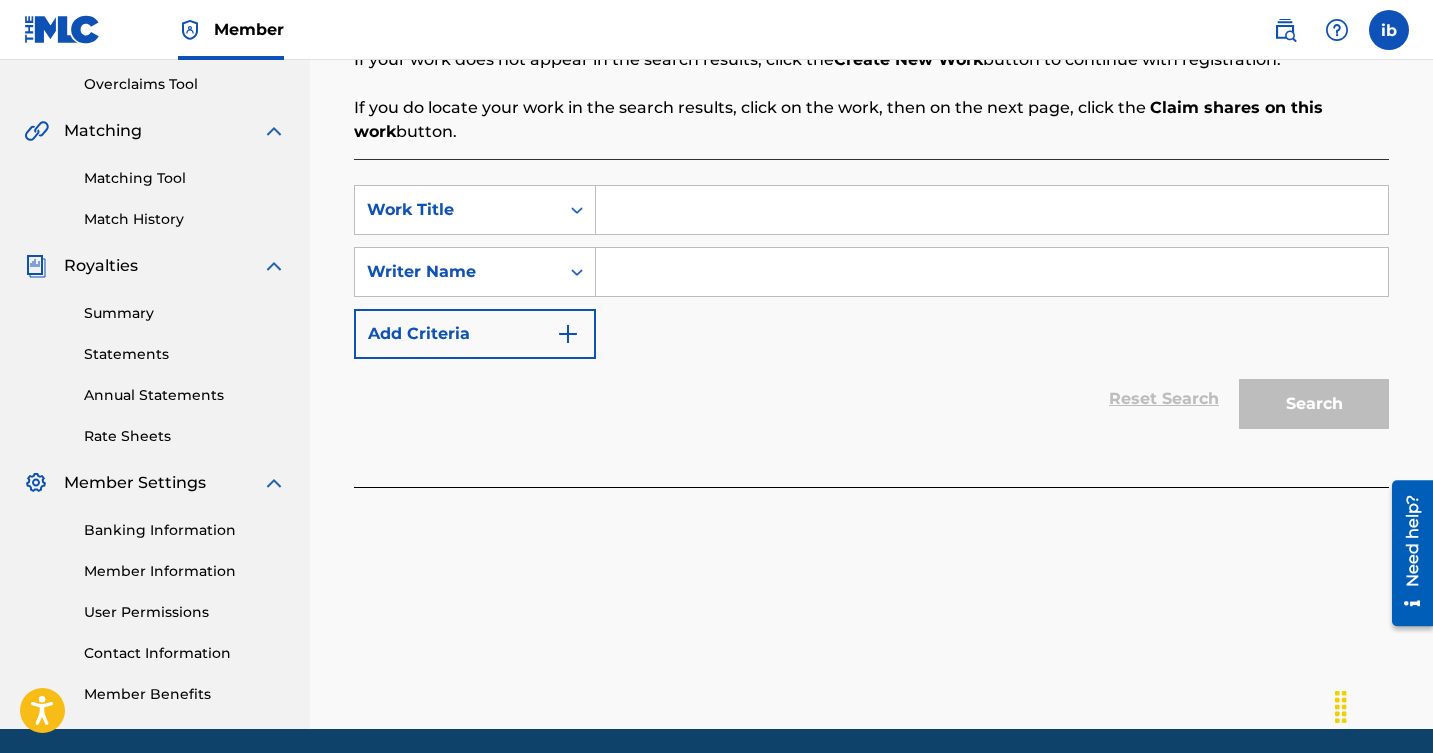 scroll, scrollTop: 487, scrollLeft: 0, axis: vertical 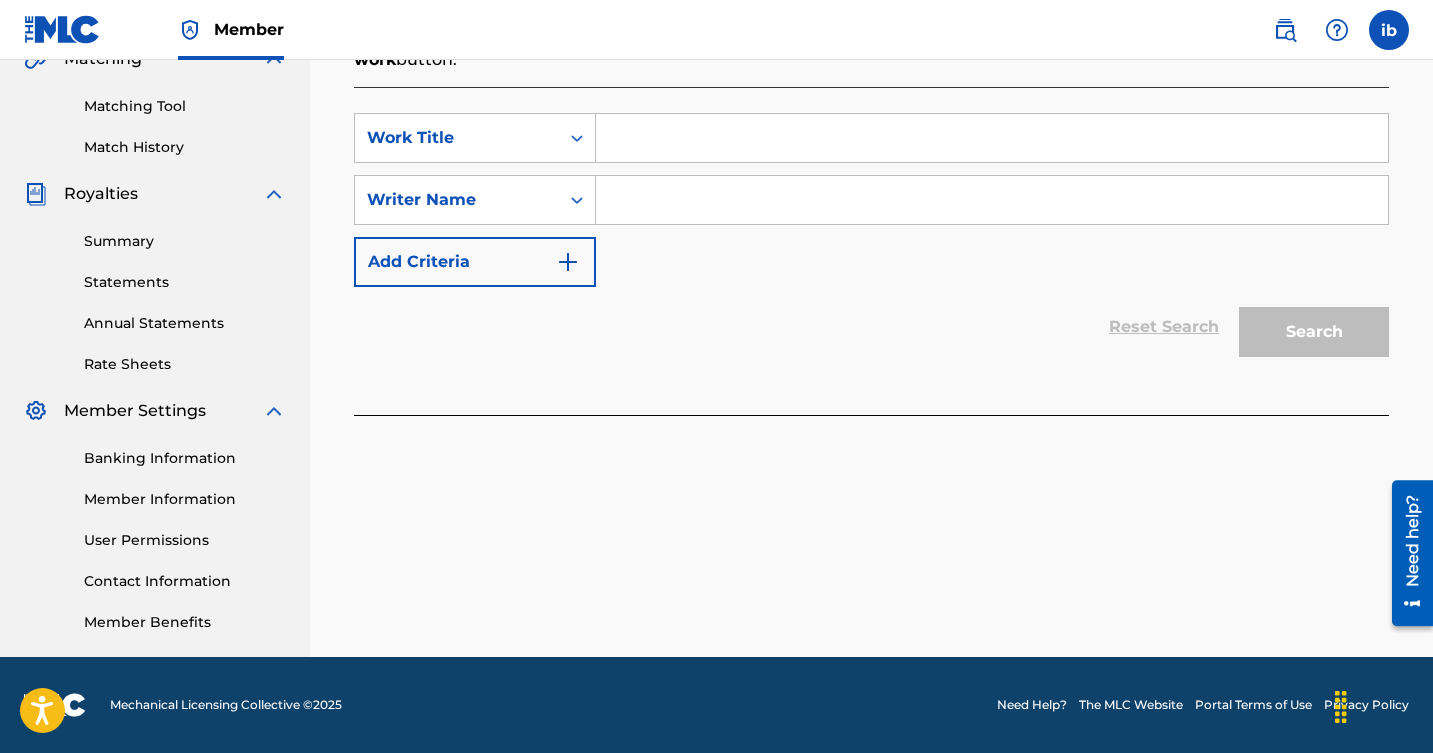 click at bounding box center (992, 138) 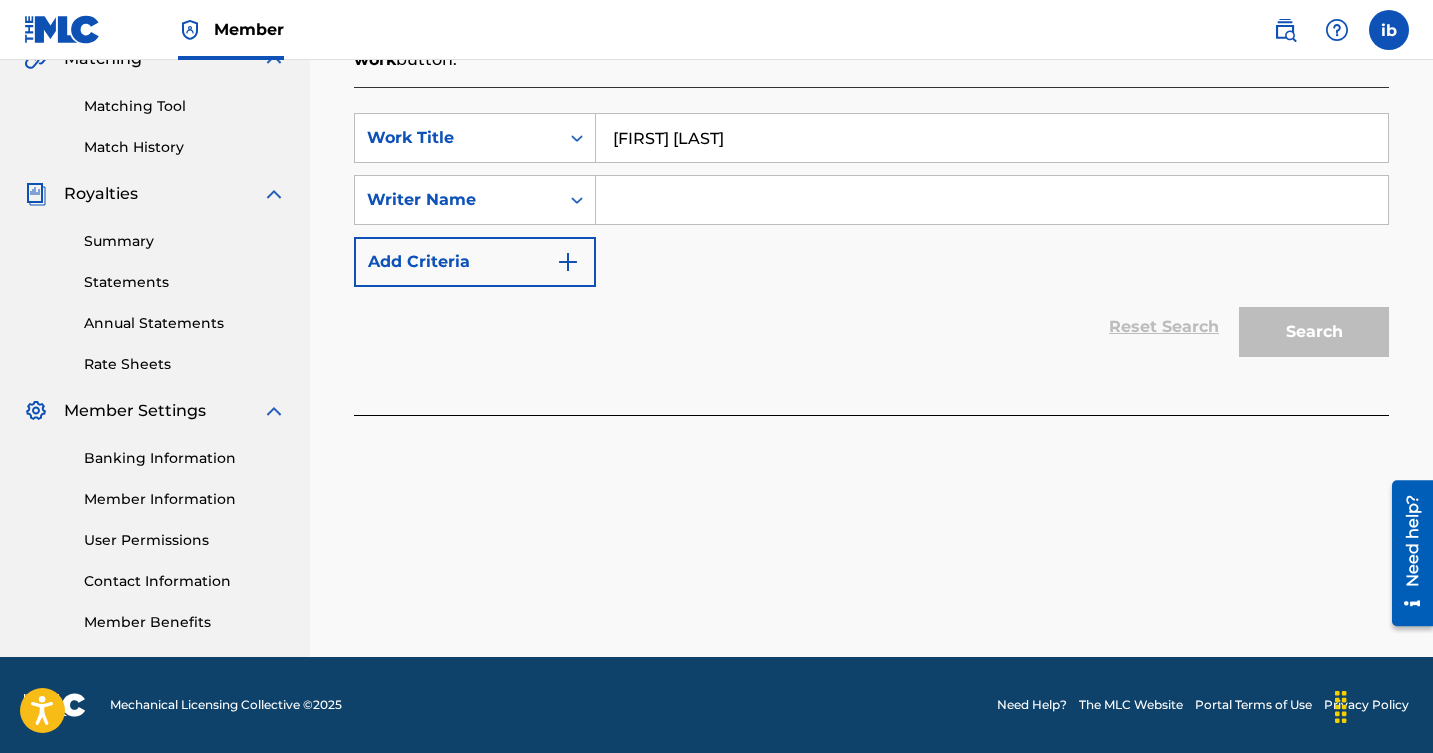 type on "[FIRST] [LAST]" 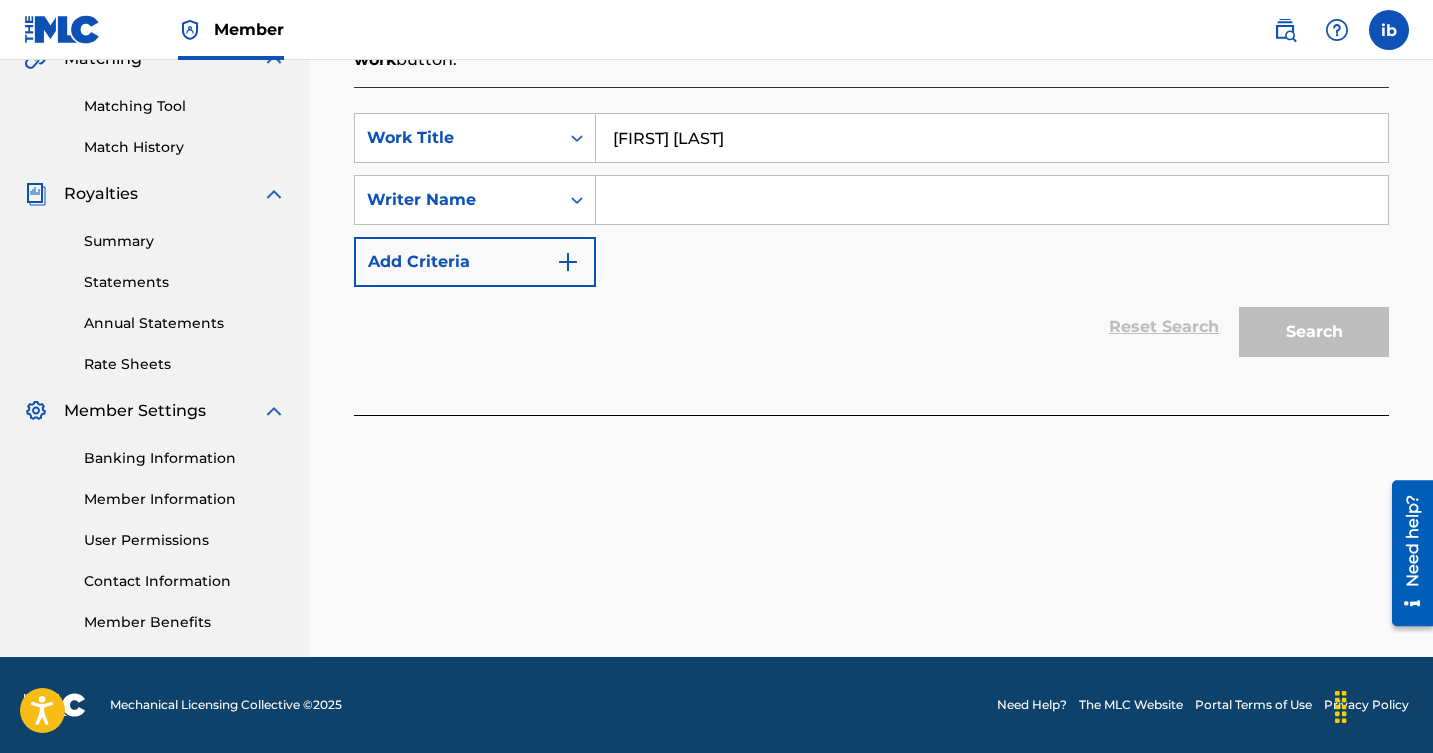 click at bounding box center (992, 200) 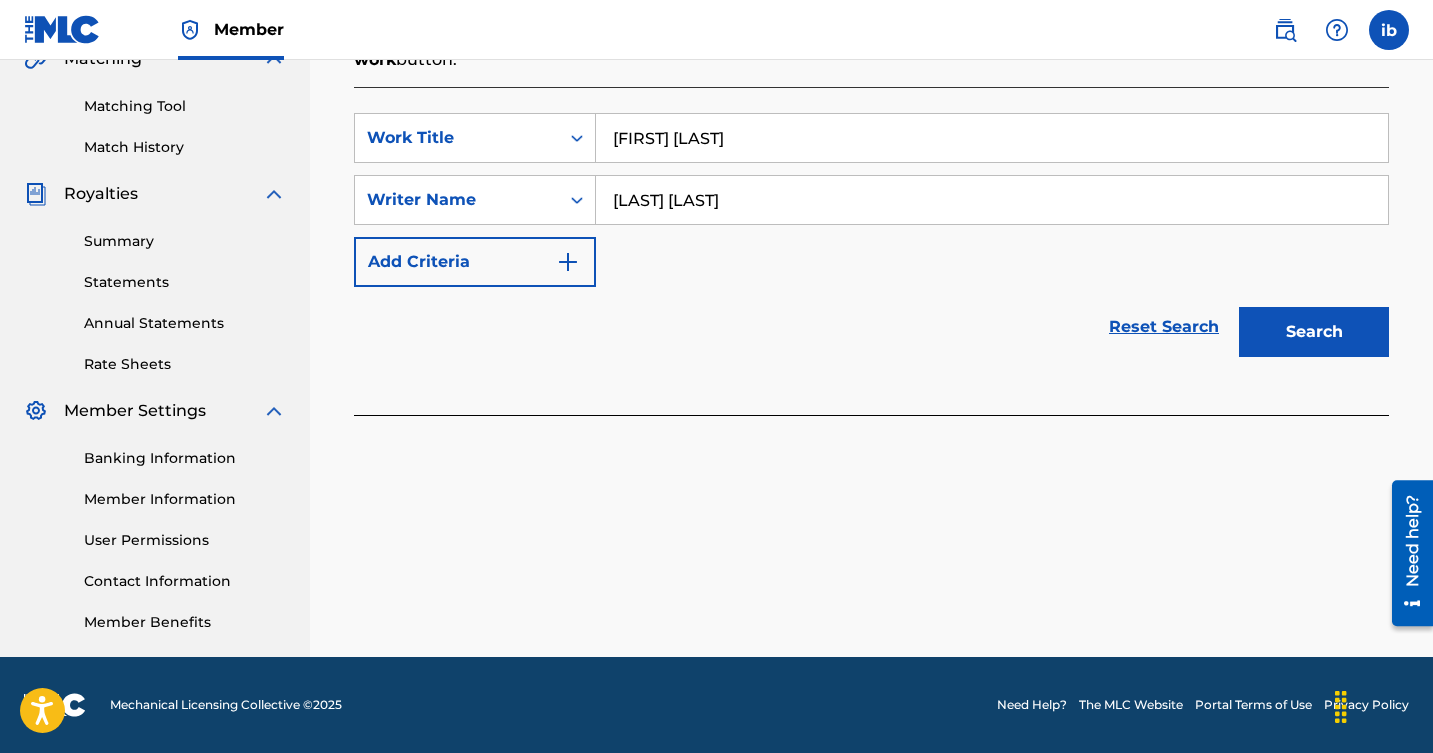 click on "Search" at bounding box center [1314, 332] 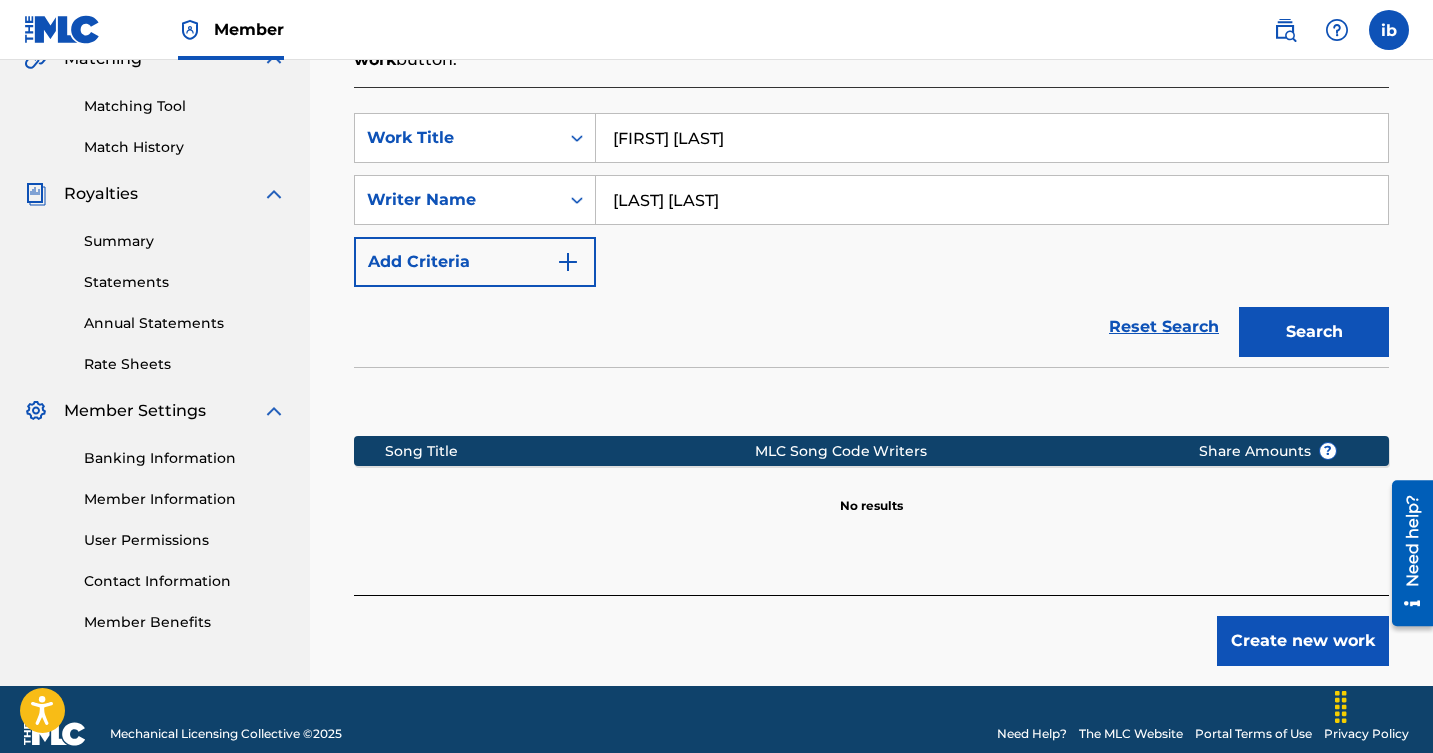 click on "Create new work" at bounding box center (1303, 641) 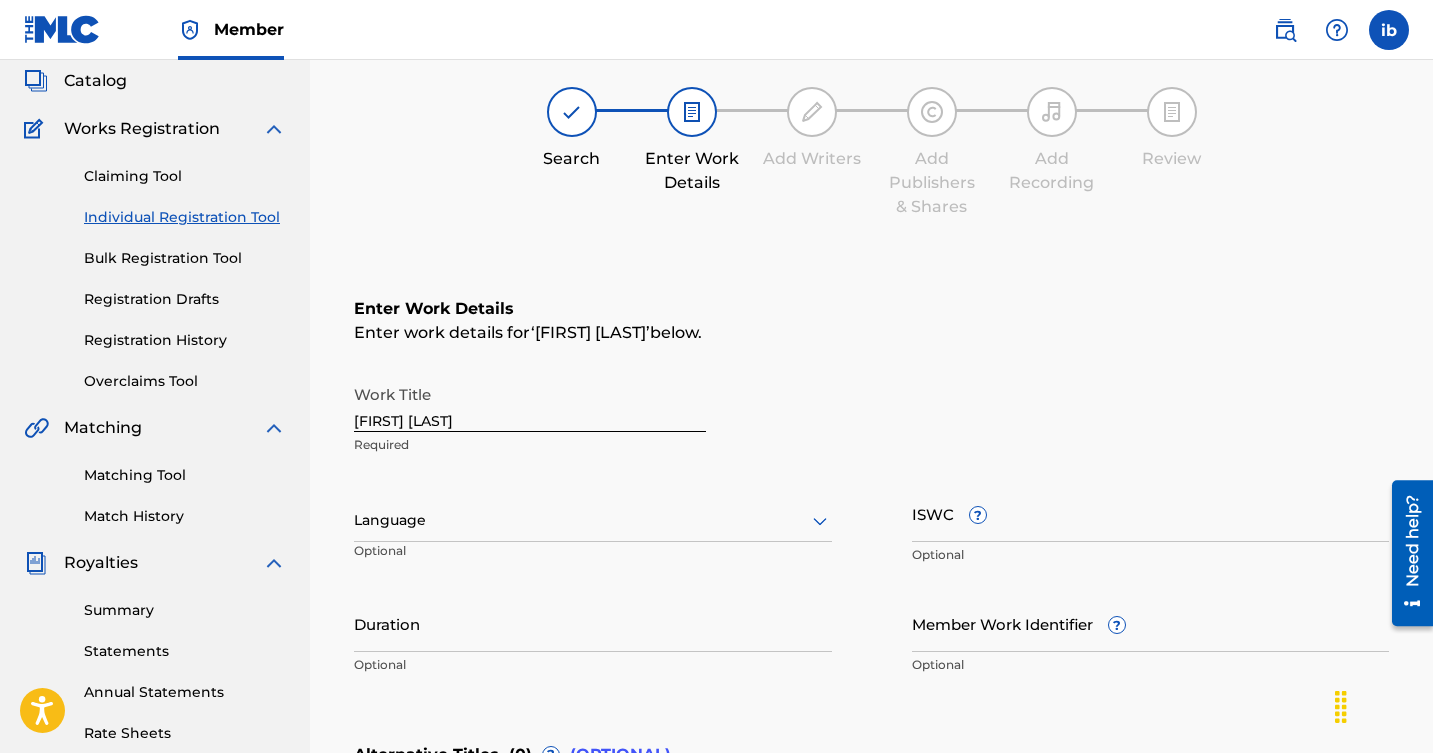 scroll, scrollTop: 81, scrollLeft: 0, axis: vertical 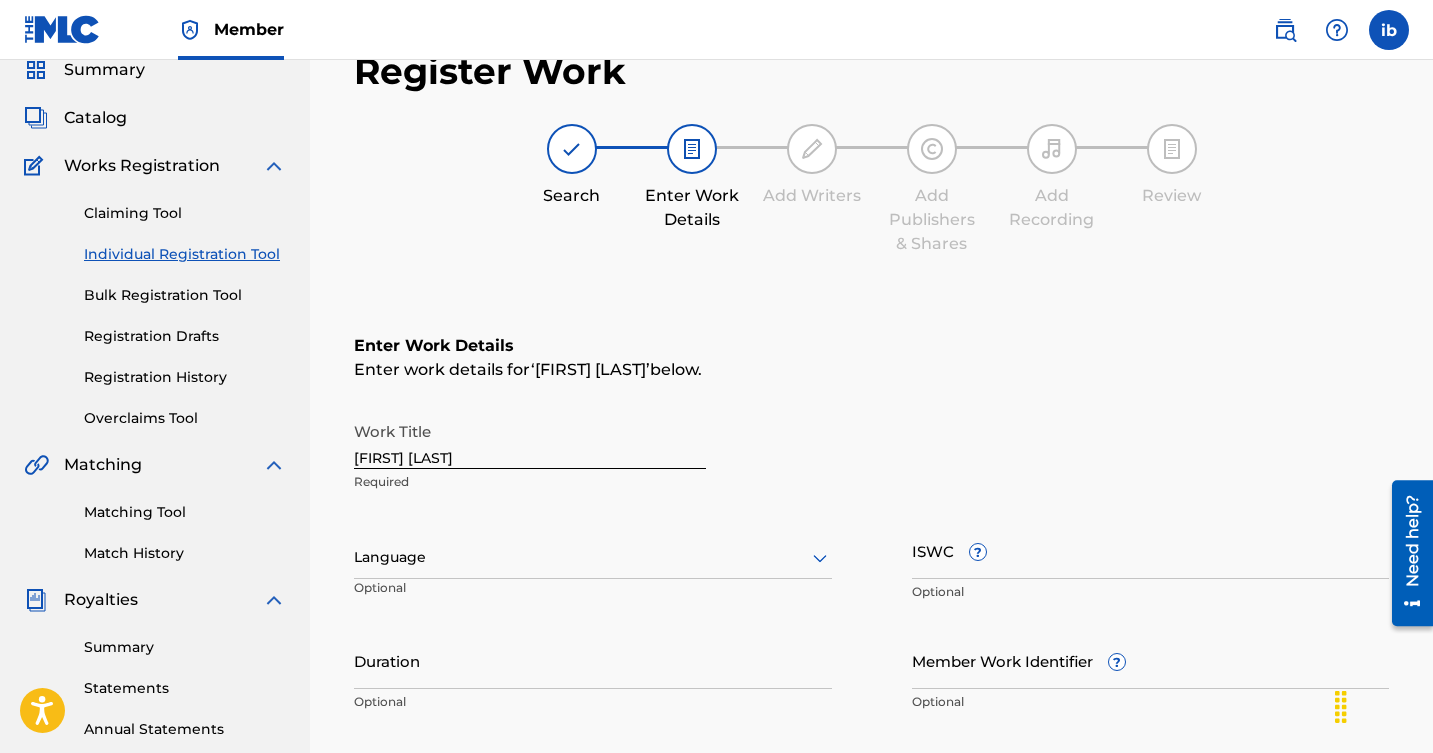 click on "Claiming Tool" at bounding box center (185, 213) 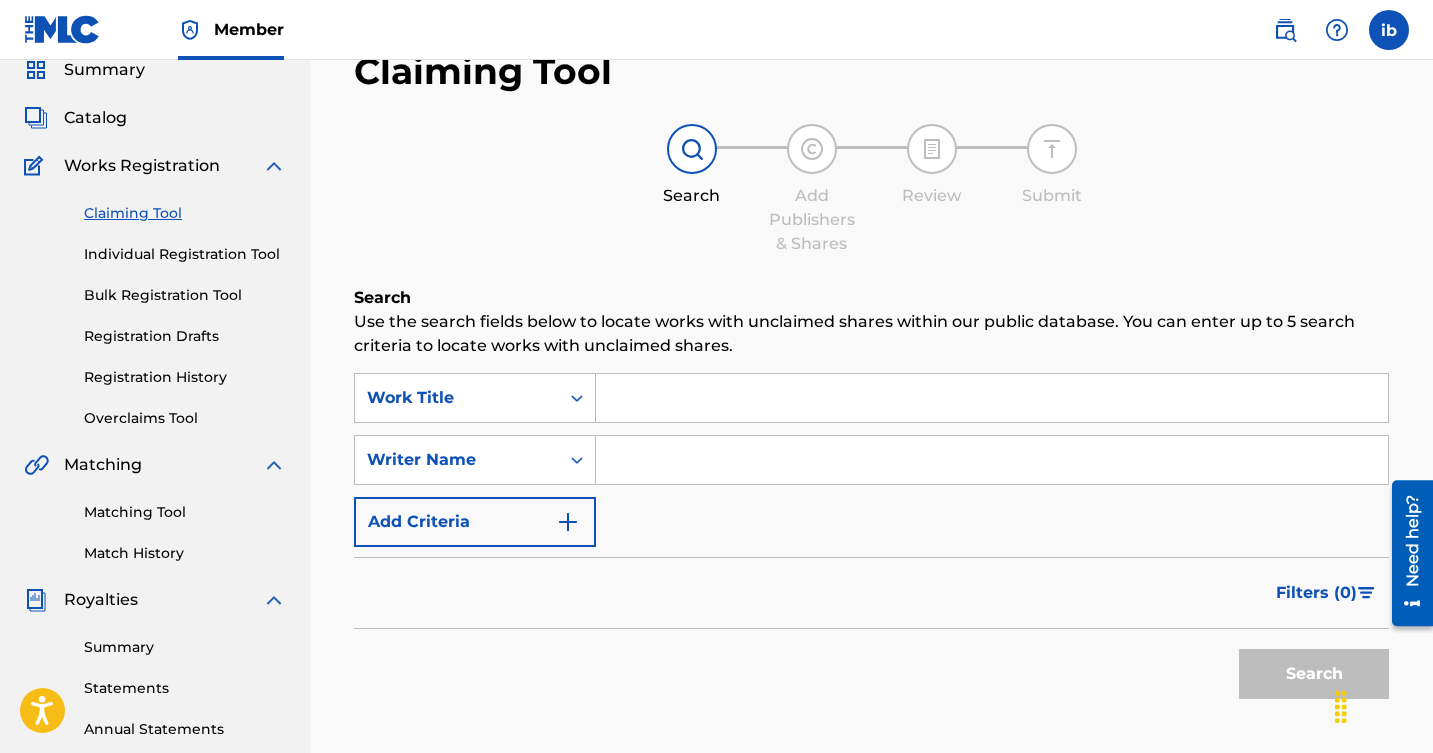 scroll, scrollTop: 0, scrollLeft: 0, axis: both 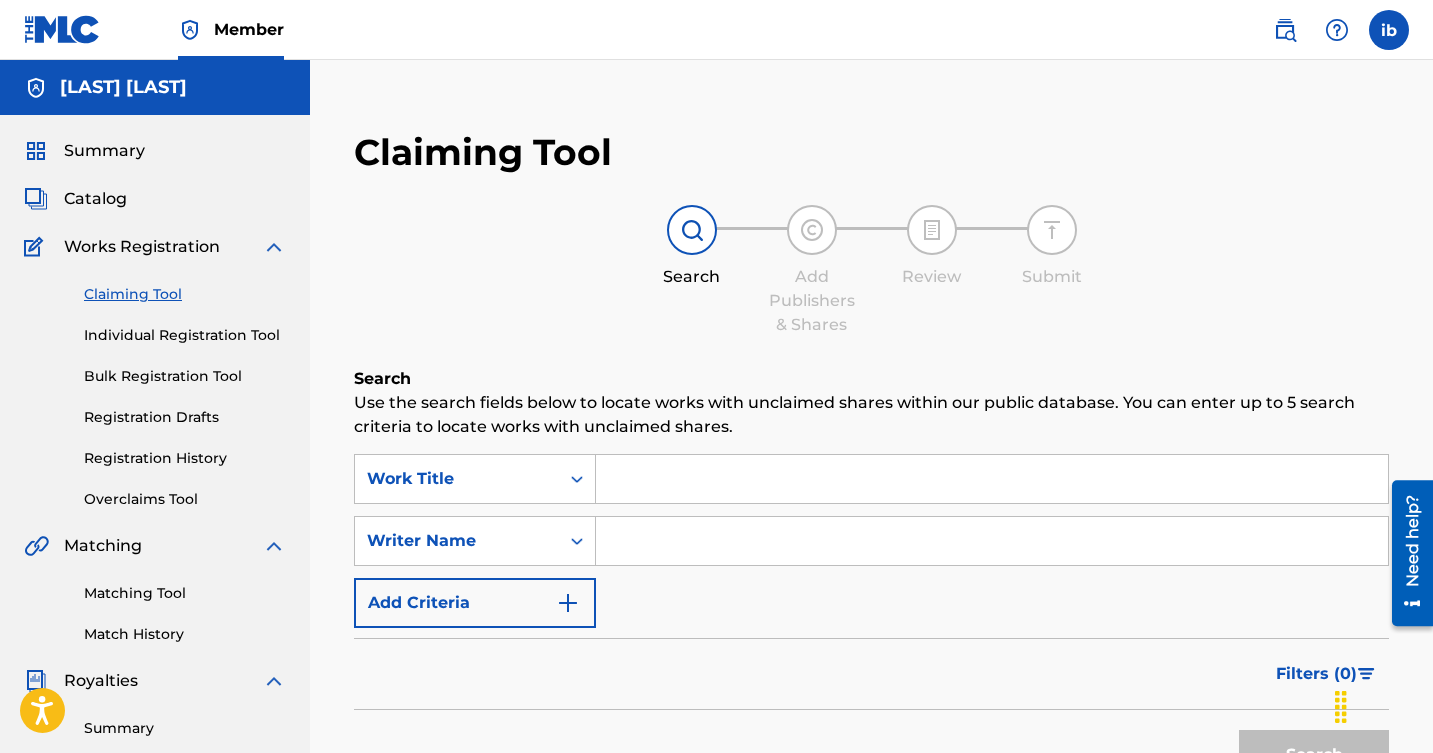 click at bounding box center (992, 479) 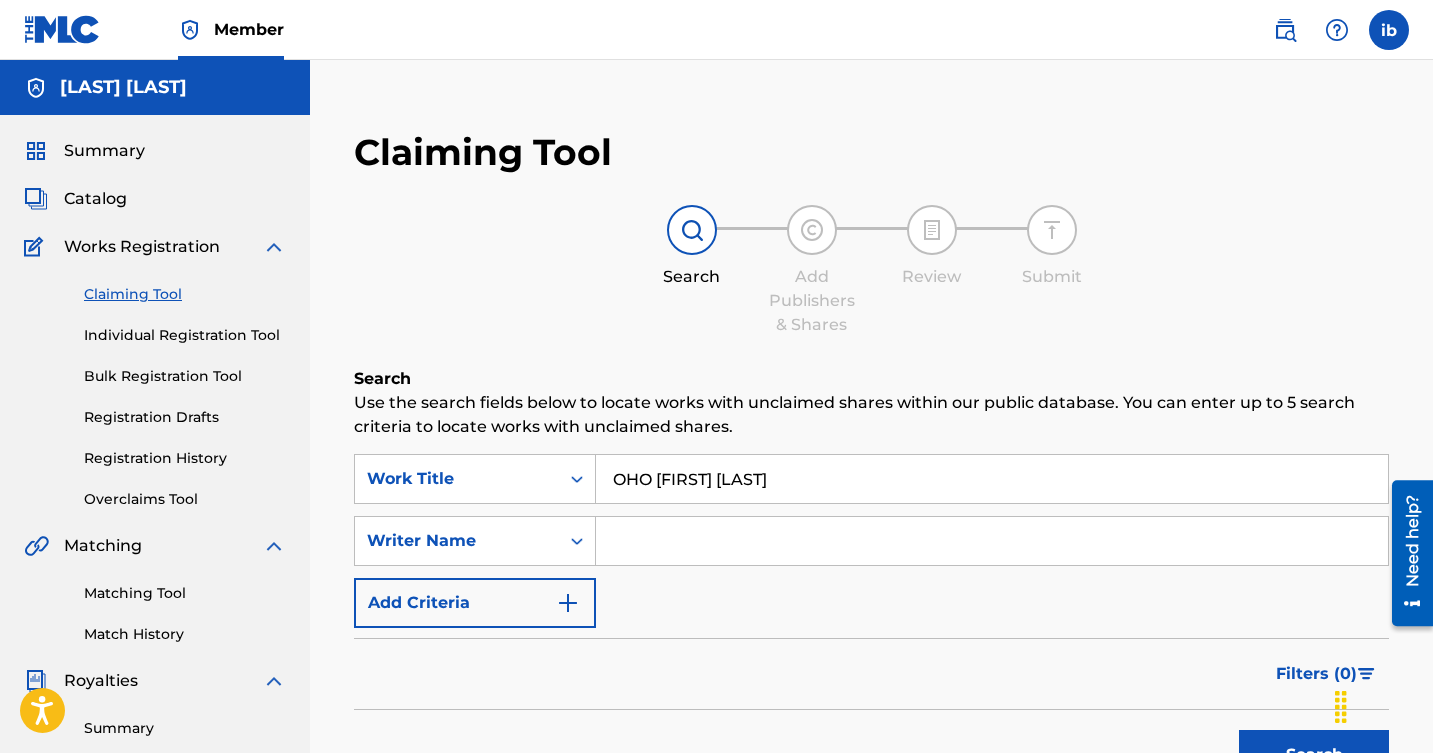 click on "Search" at bounding box center [1314, 755] 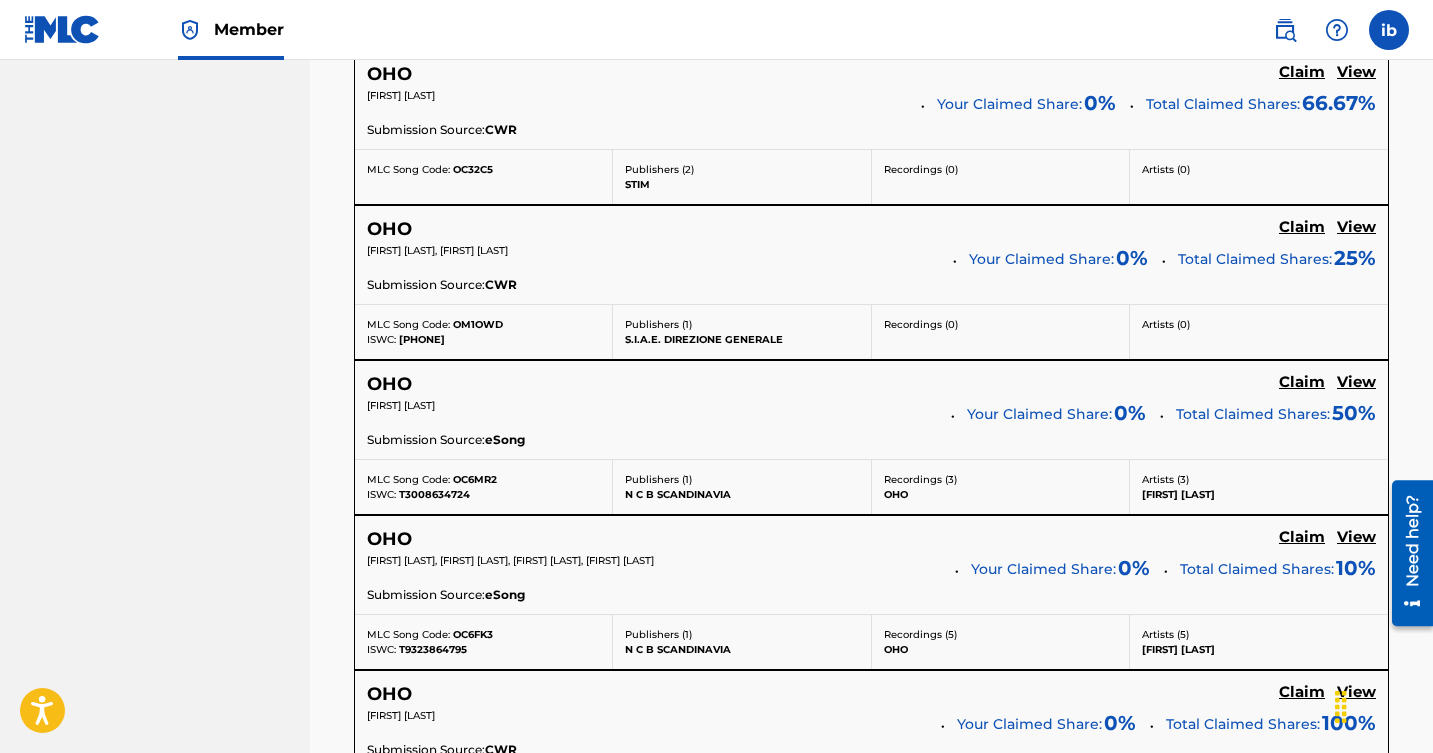 scroll, scrollTop: 0, scrollLeft: 0, axis: both 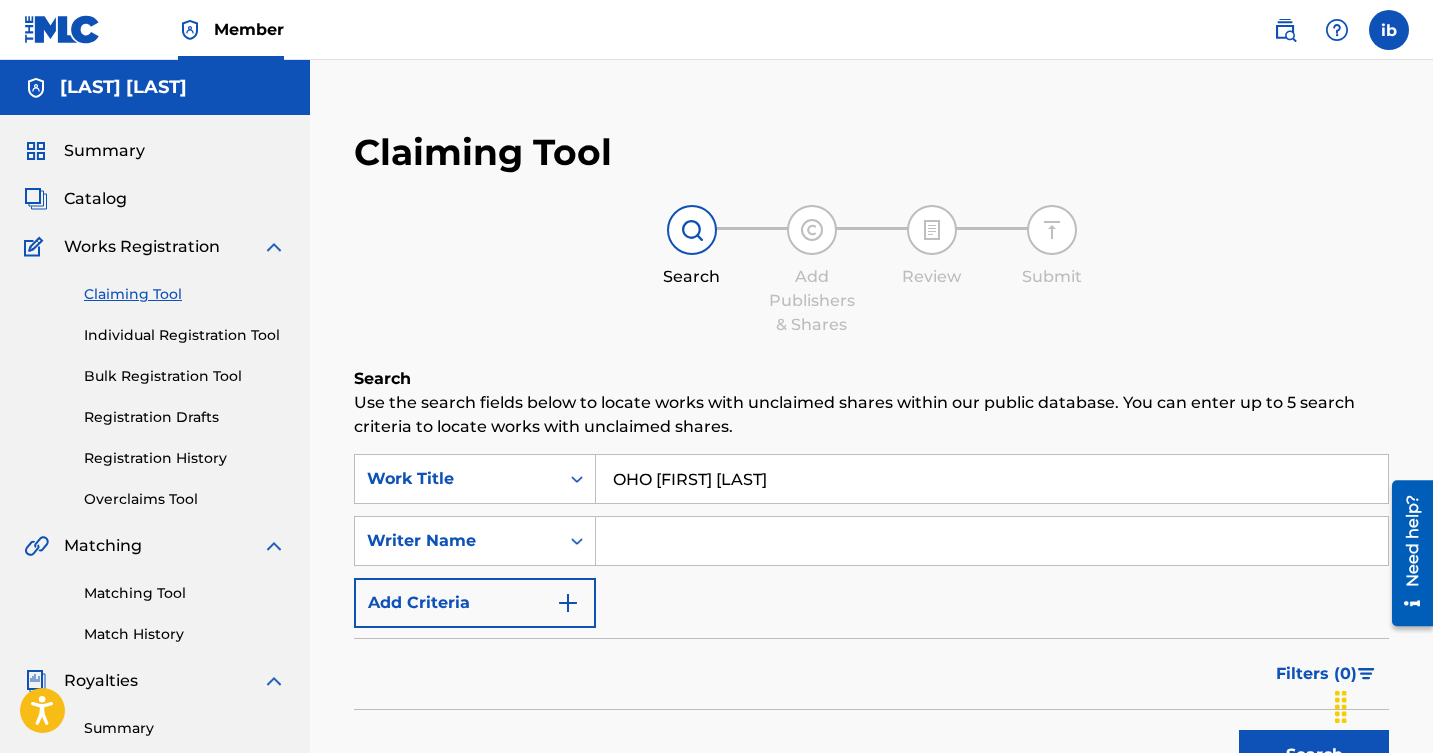 click on "OHO [FIRST] [LAST]" at bounding box center [992, 479] 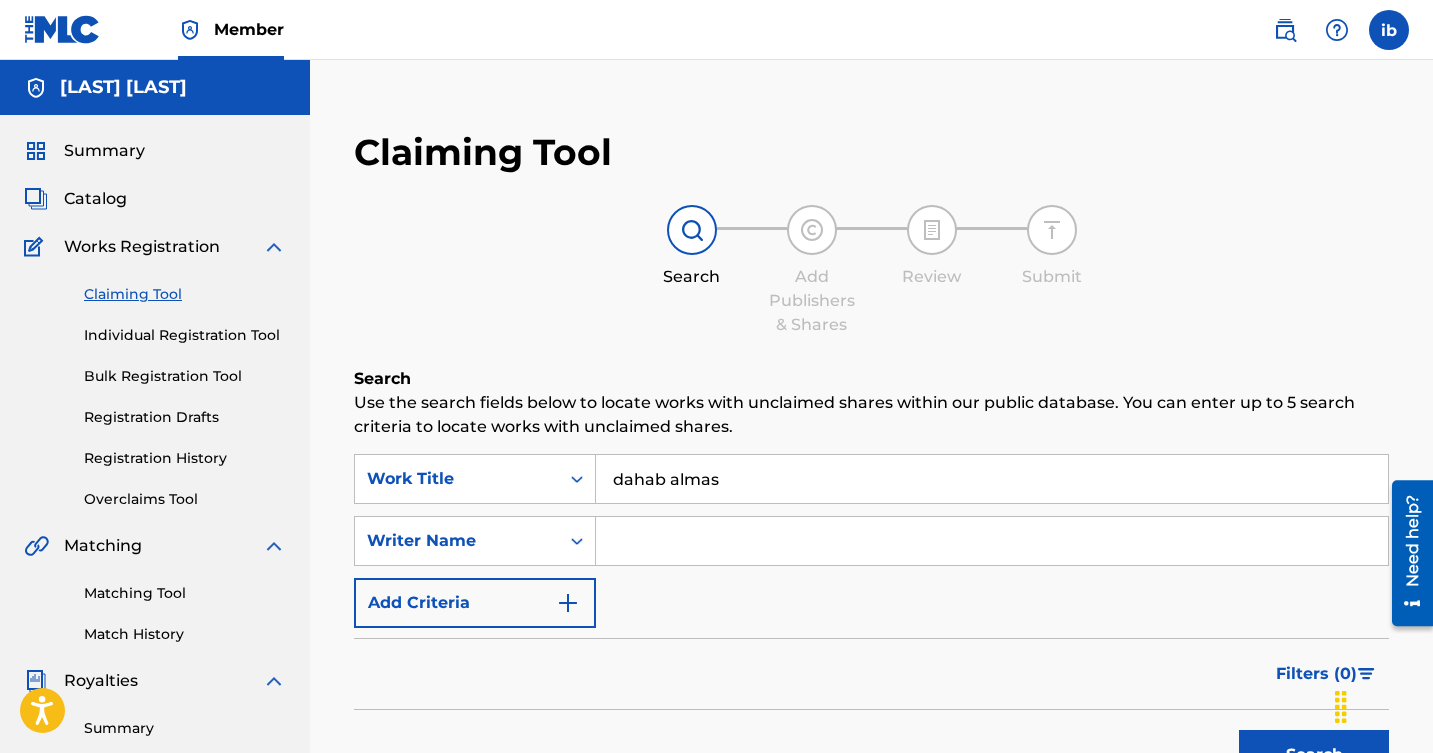 type on "dahab almas" 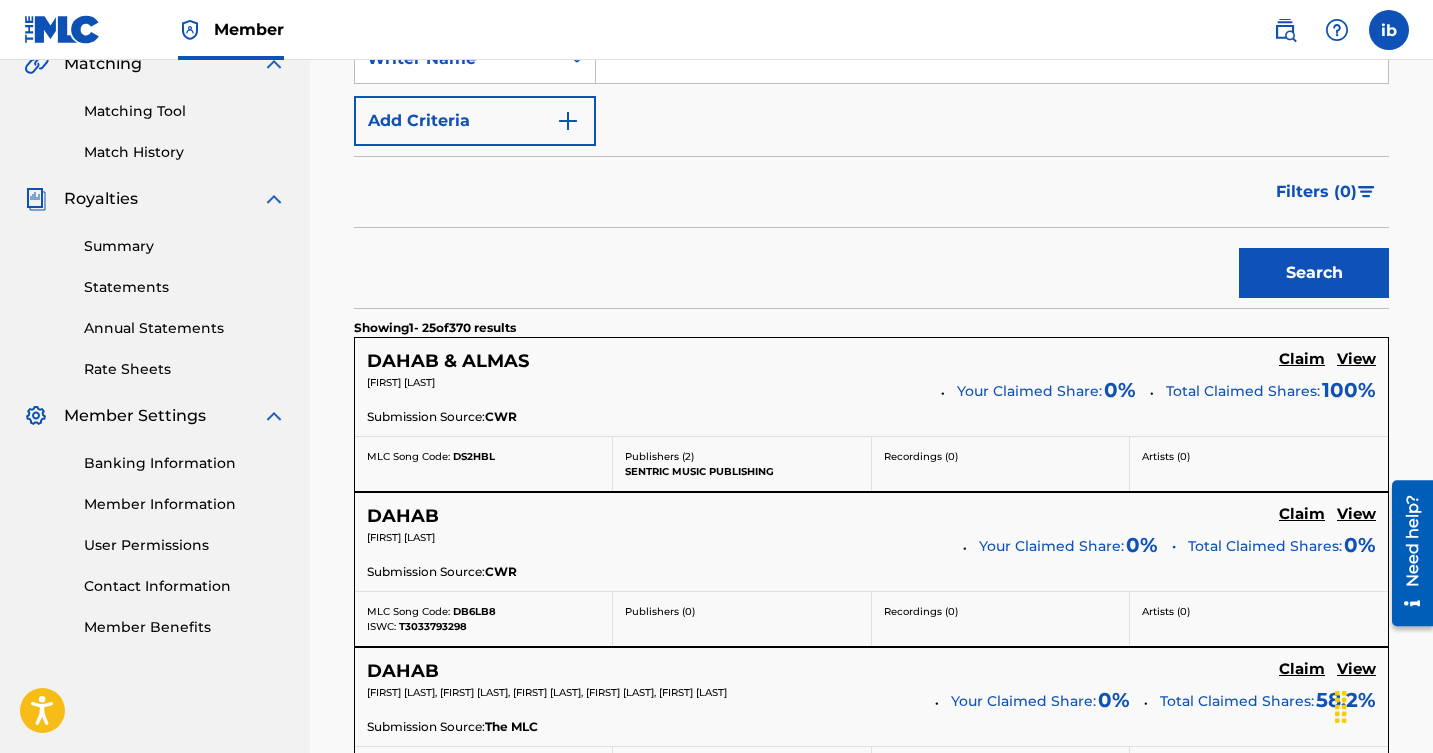 scroll, scrollTop: 495, scrollLeft: 0, axis: vertical 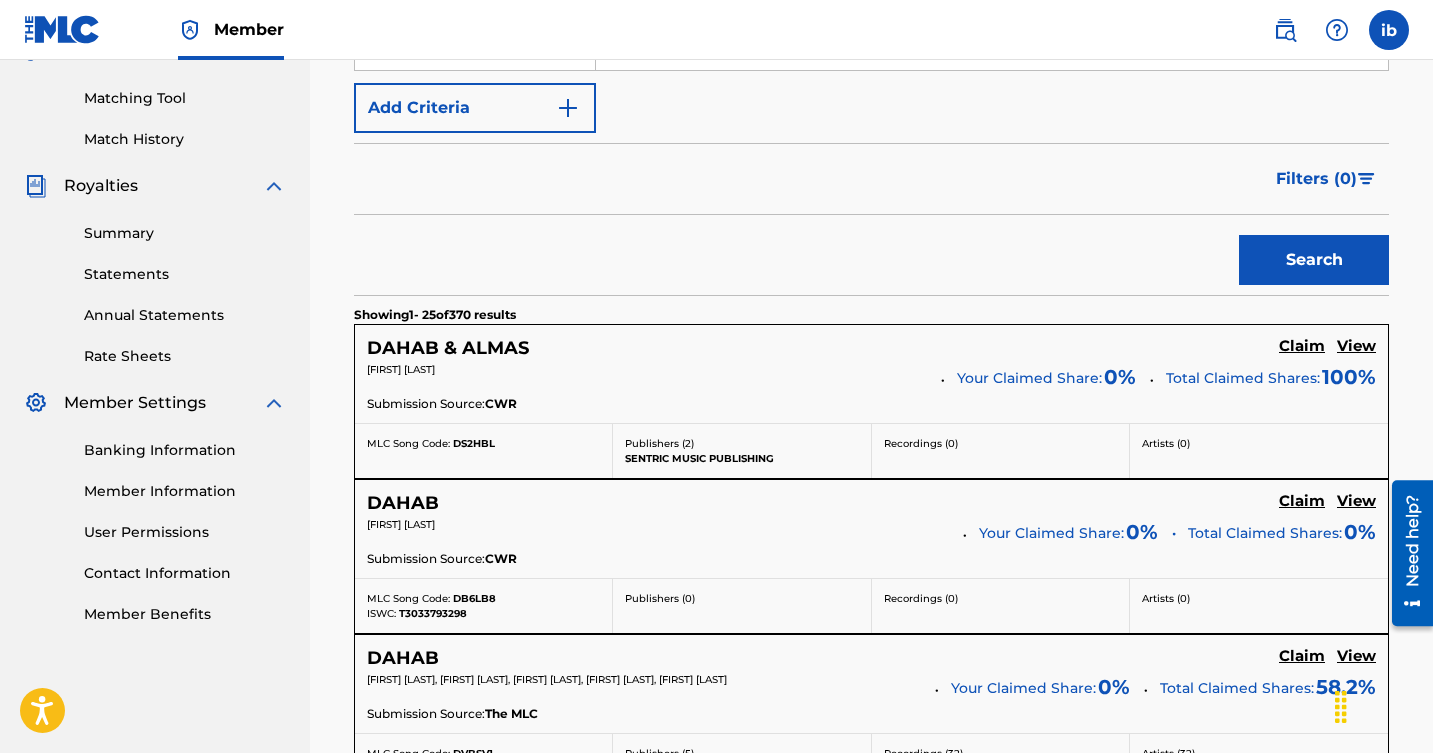 click on "Claim" at bounding box center [1302, 346] 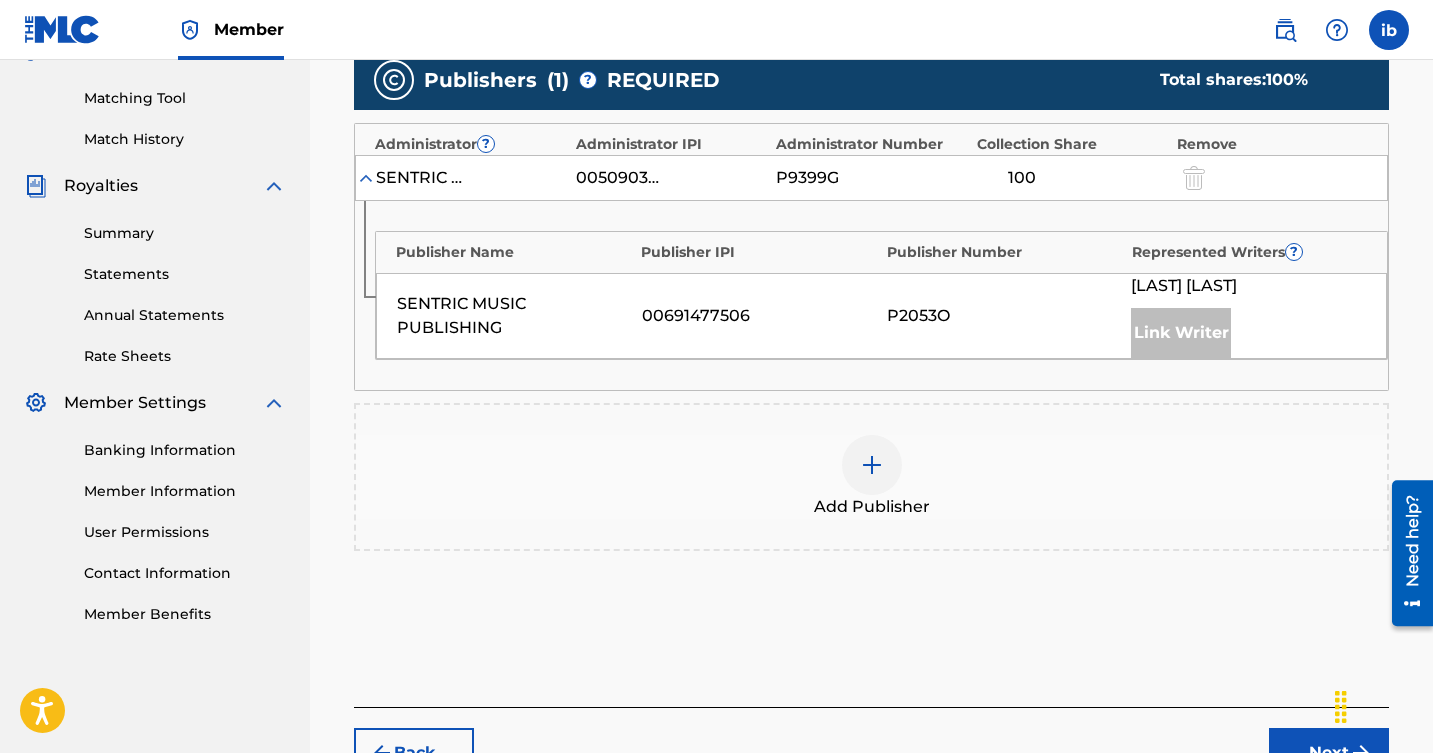 click on "Link Writer" at bounding box center [1181, 333] 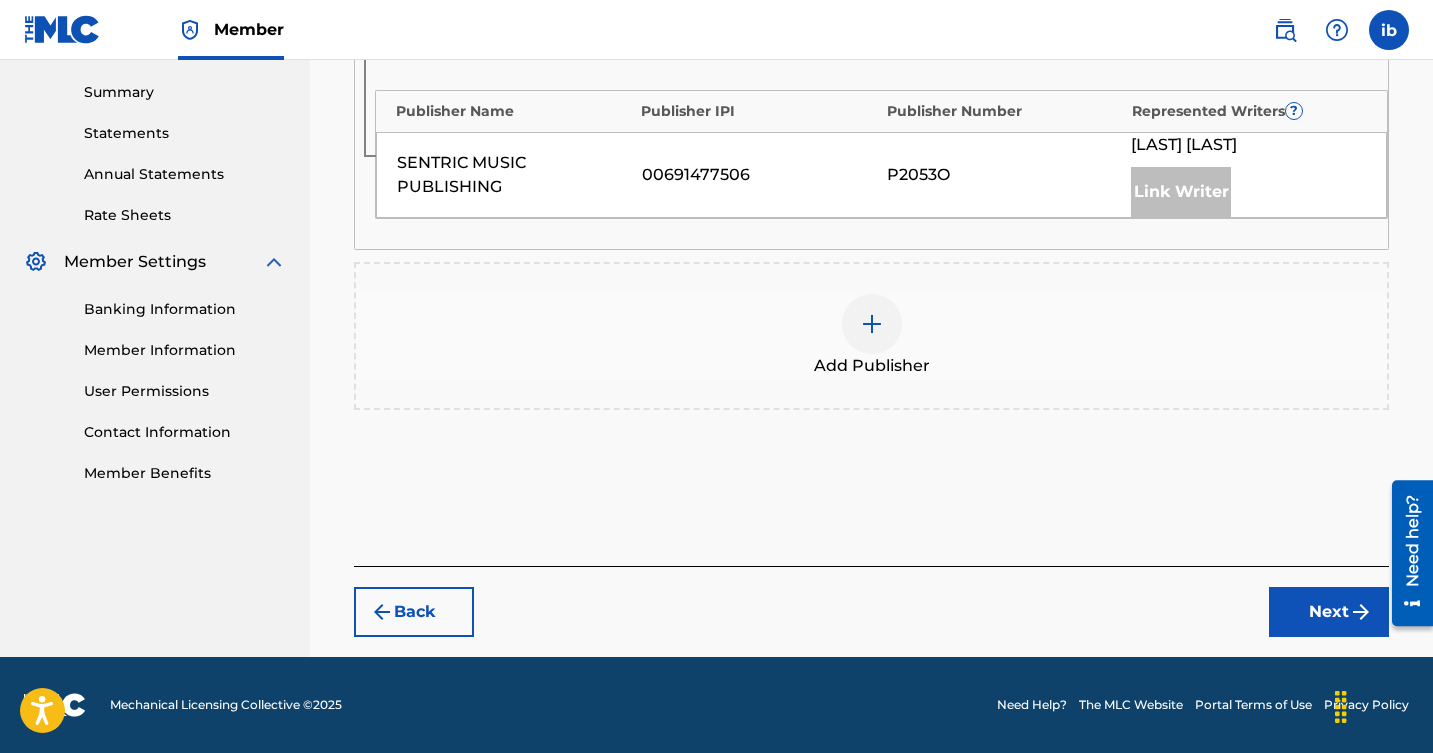 click on "Next" at bounding box center [1329, 612] 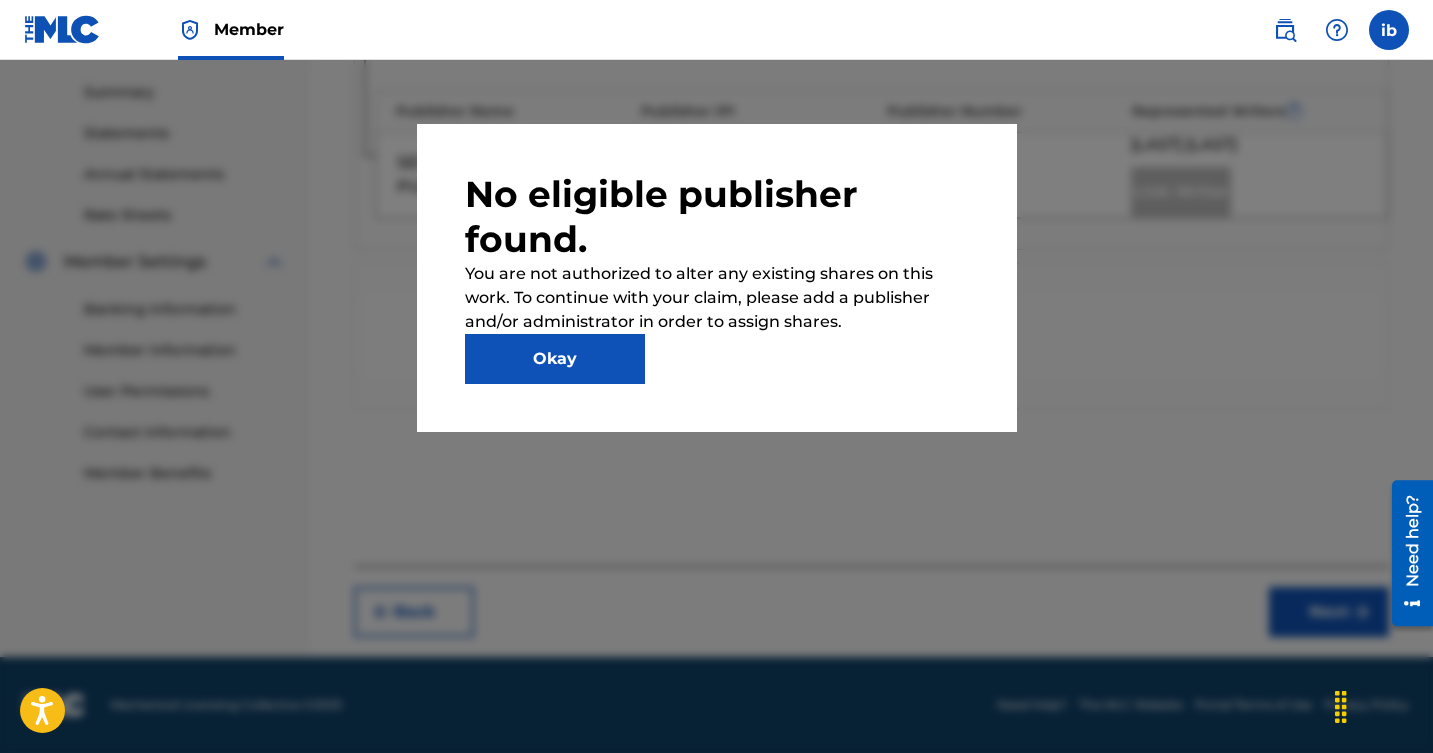 click on "Okay" at bounding box center (555, 359) 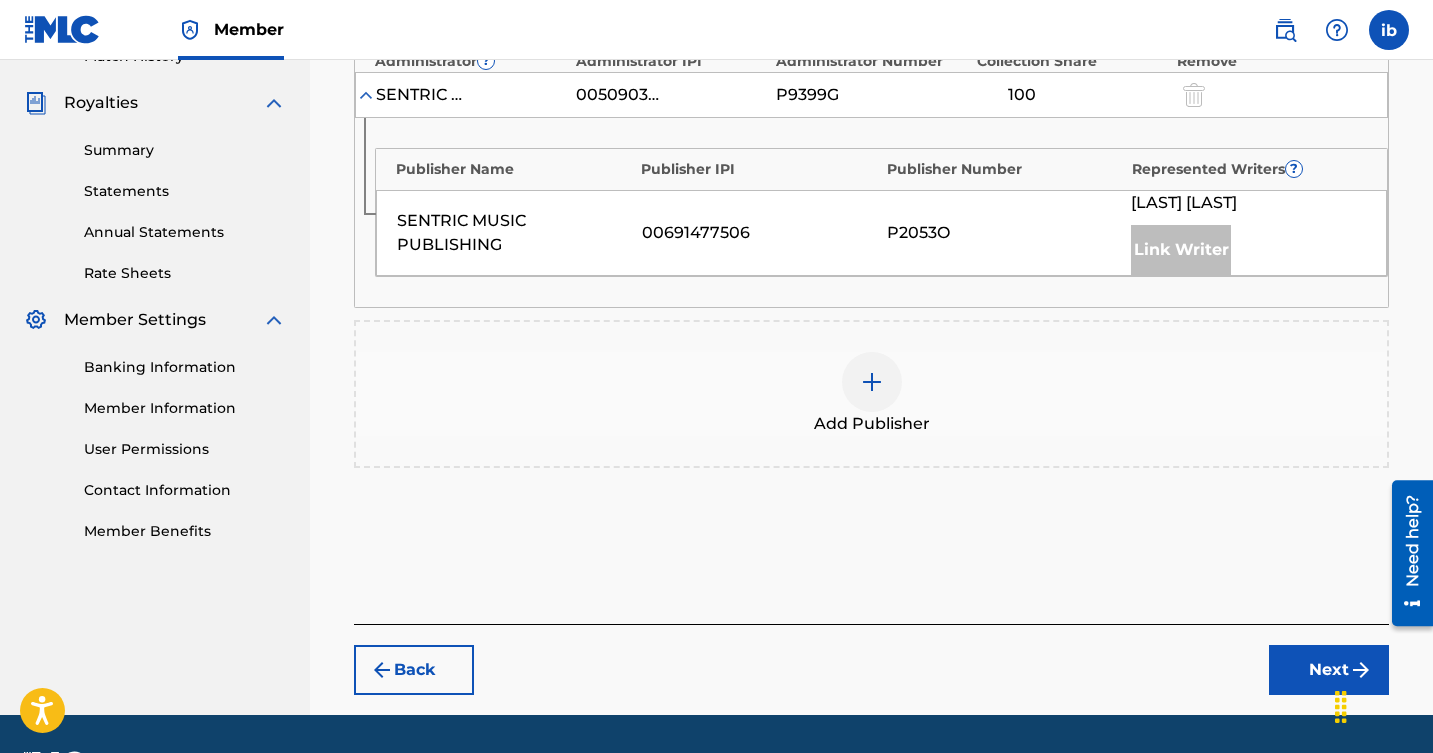 scroll, scrollTop: 526, scrollLeft: 0, axis: vertical 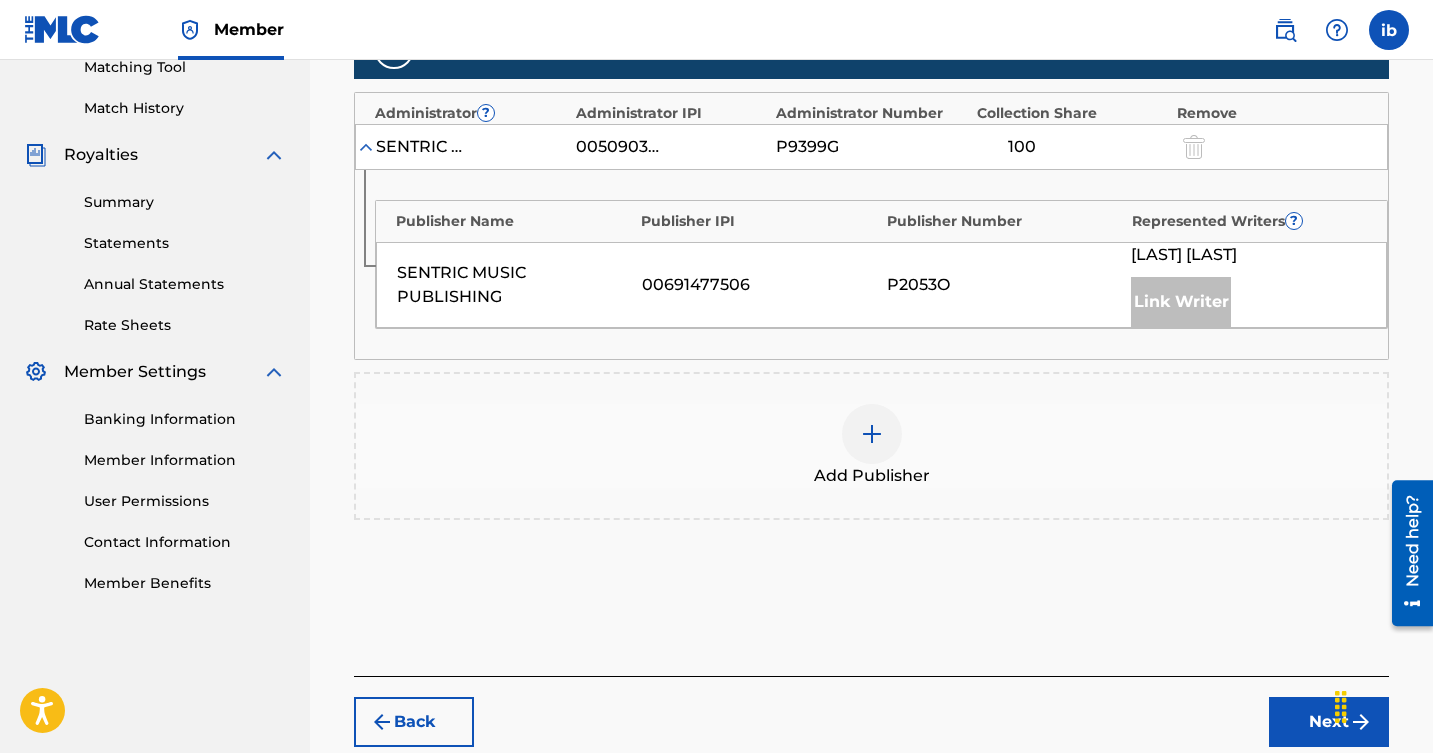 click at bounding box center [872, 434] 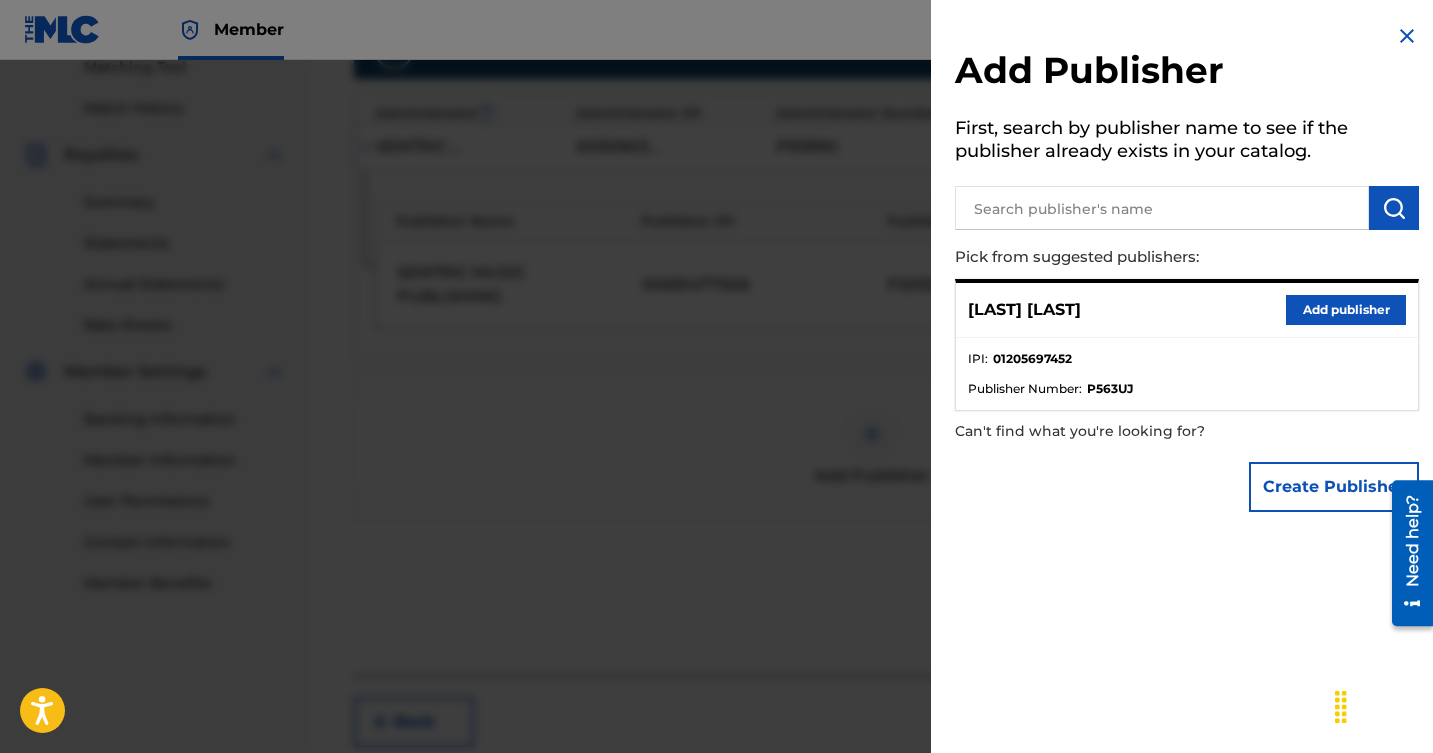 click on "[LAST] [LAST]" at bounding box center [1024, 310] 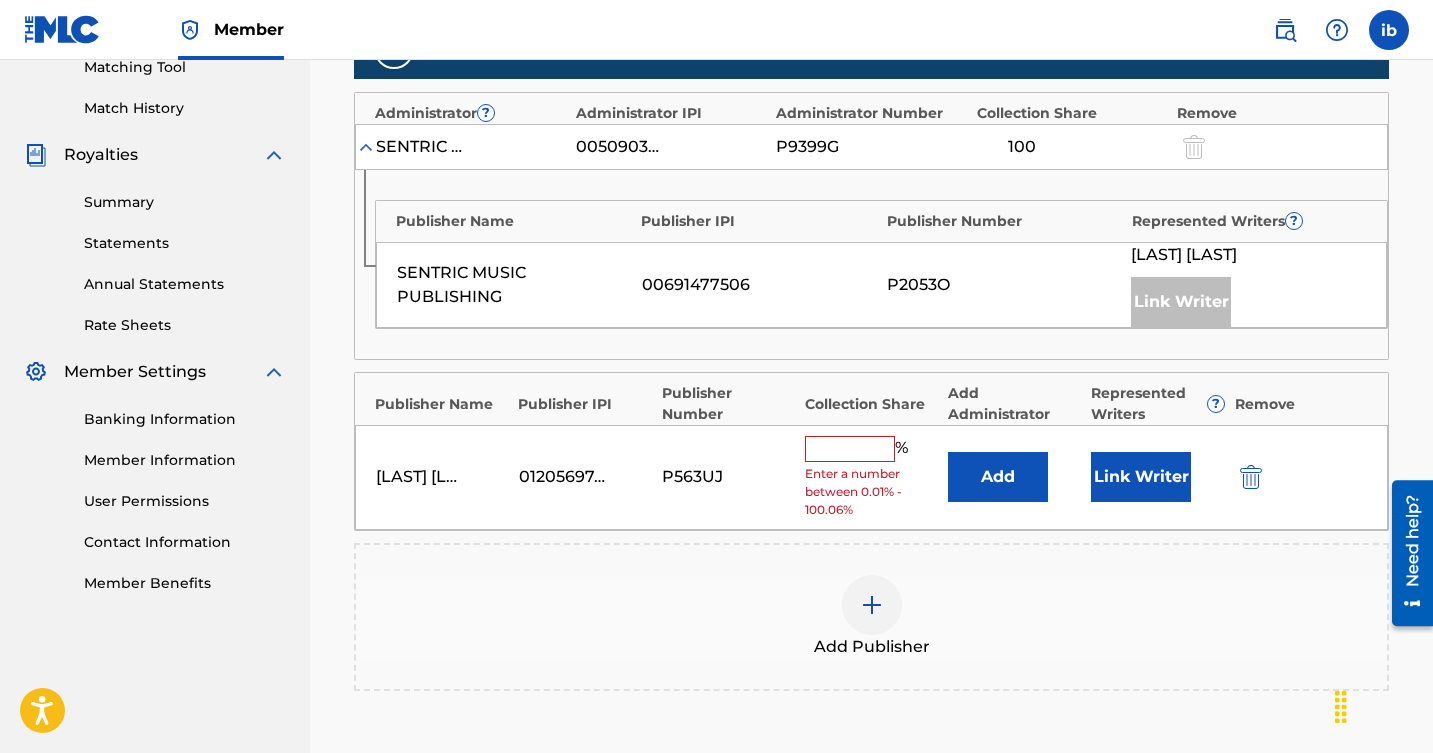 click at bounding box center [850, 449] 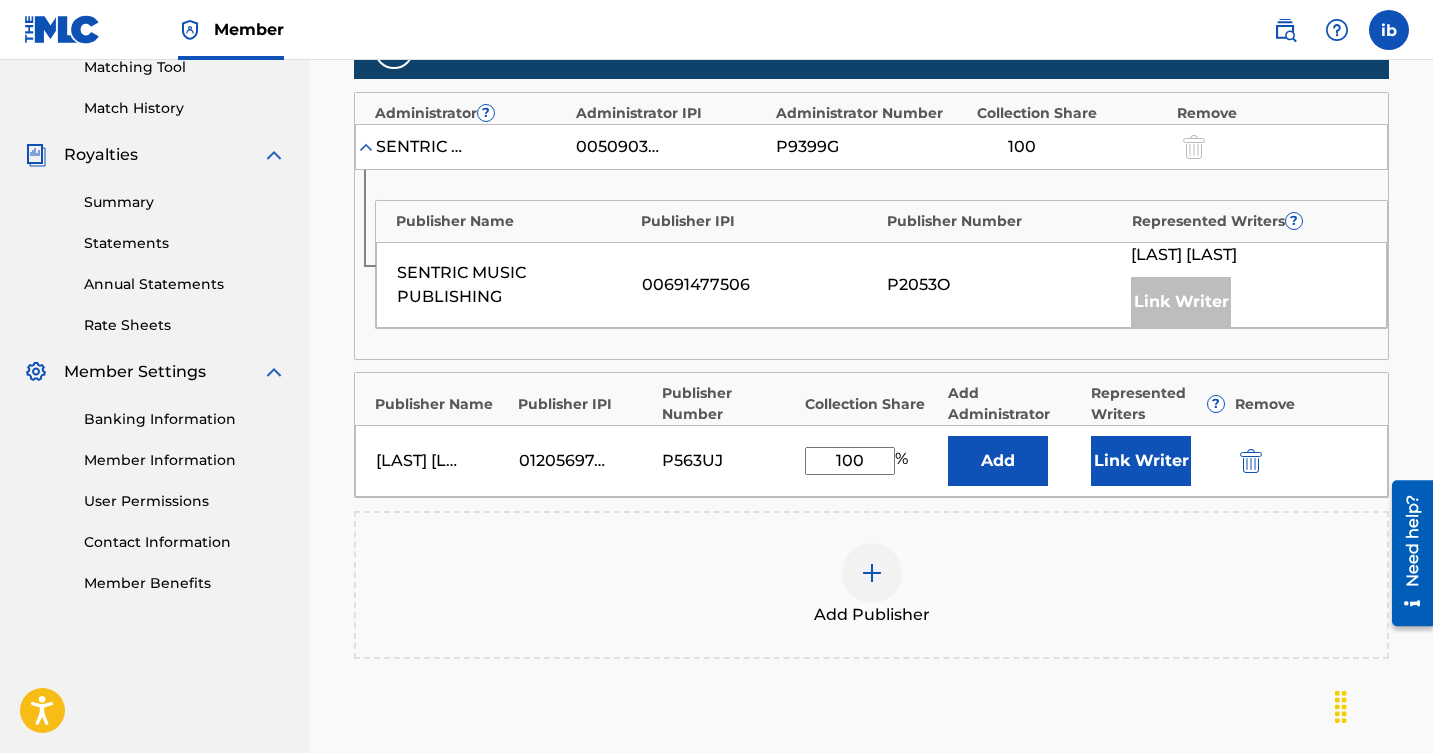 type on "100" 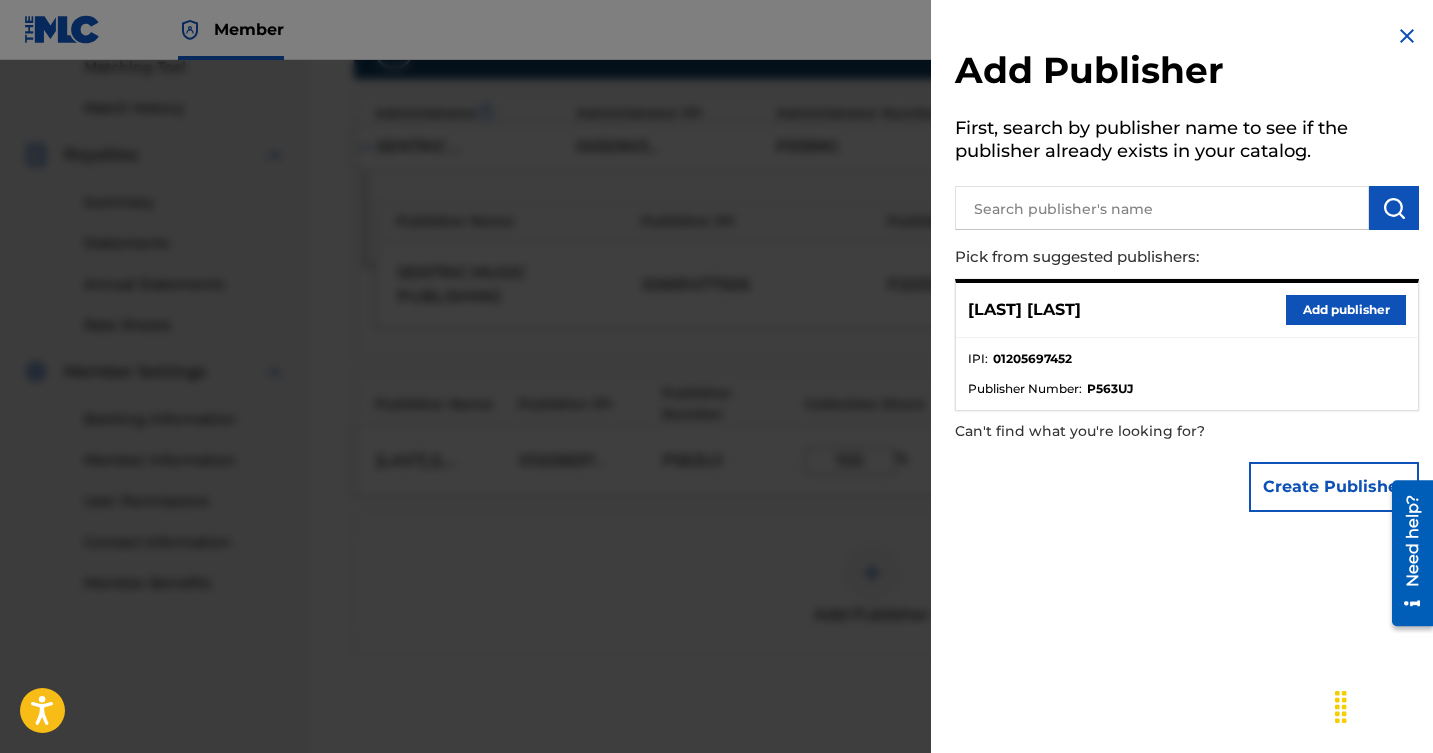 click at bounding box center [1407, 36] 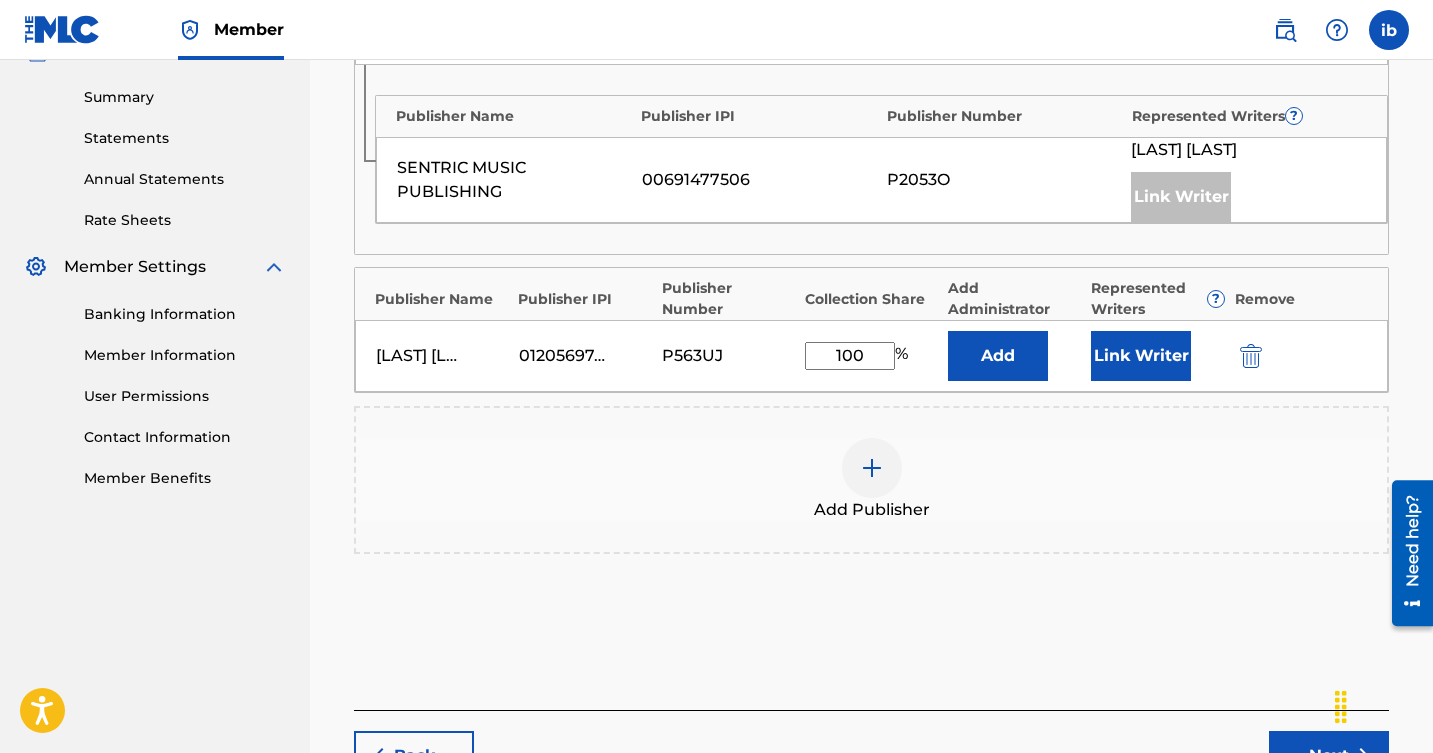scroll, scrollTop: 646, scrollLeft: 0, axis: vertical 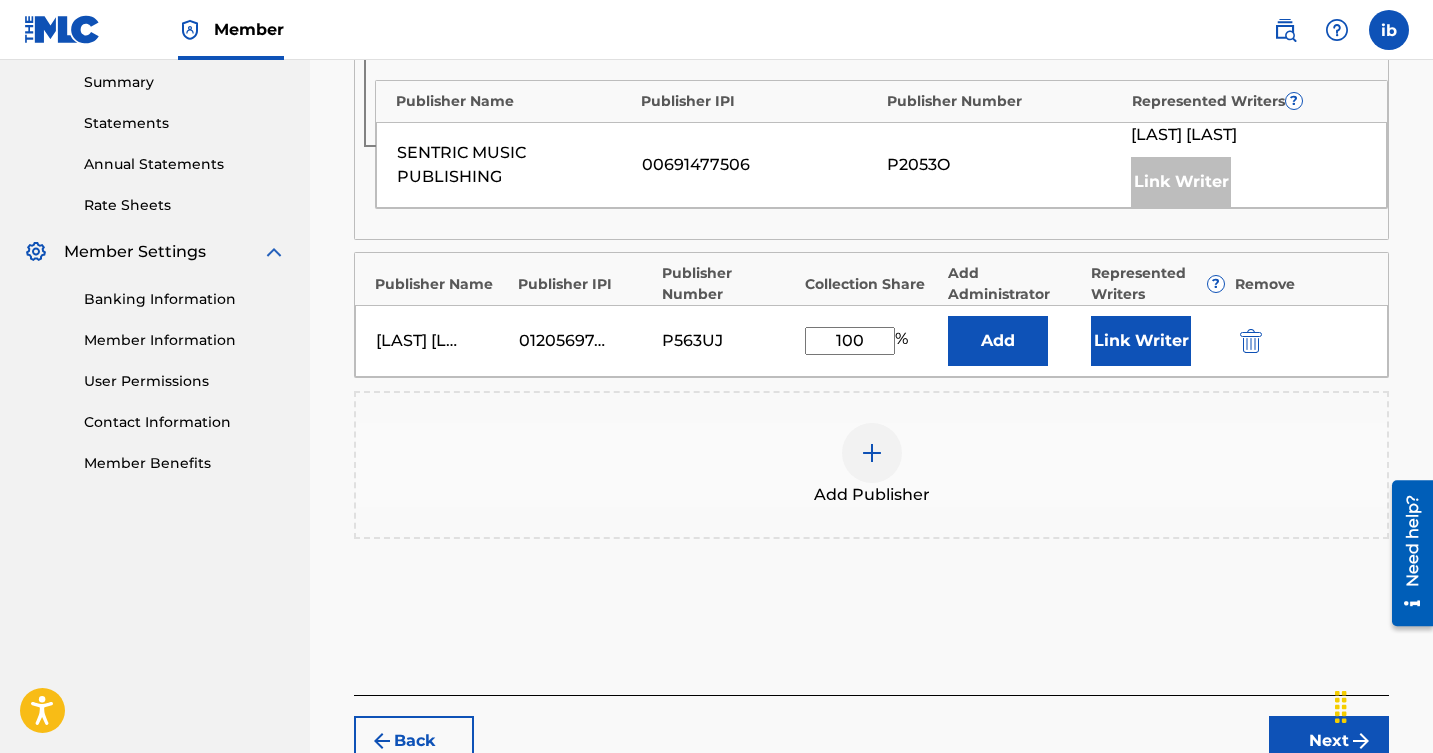 click on "Link Writer" at bounding box center [1141, 341] 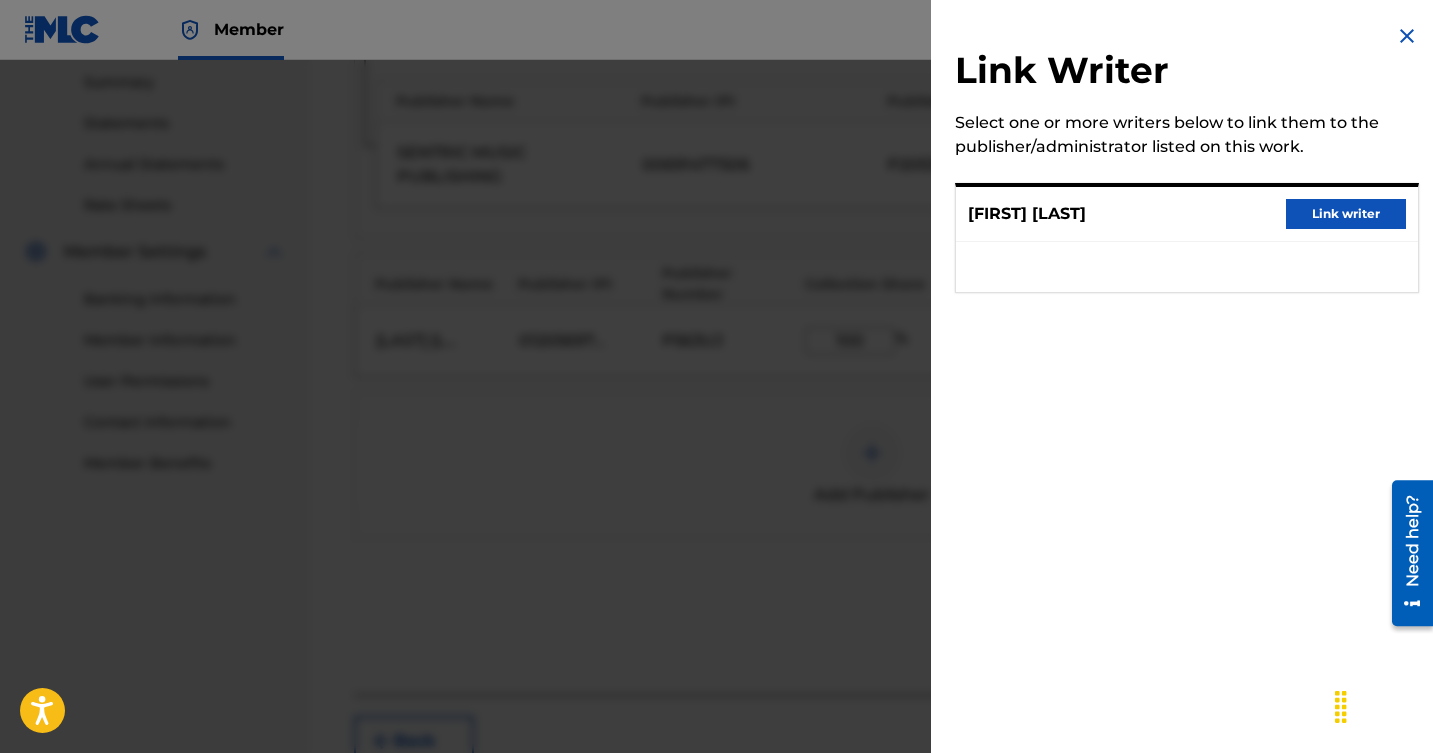click on "Link writer" at bounding box center (1346, 214) 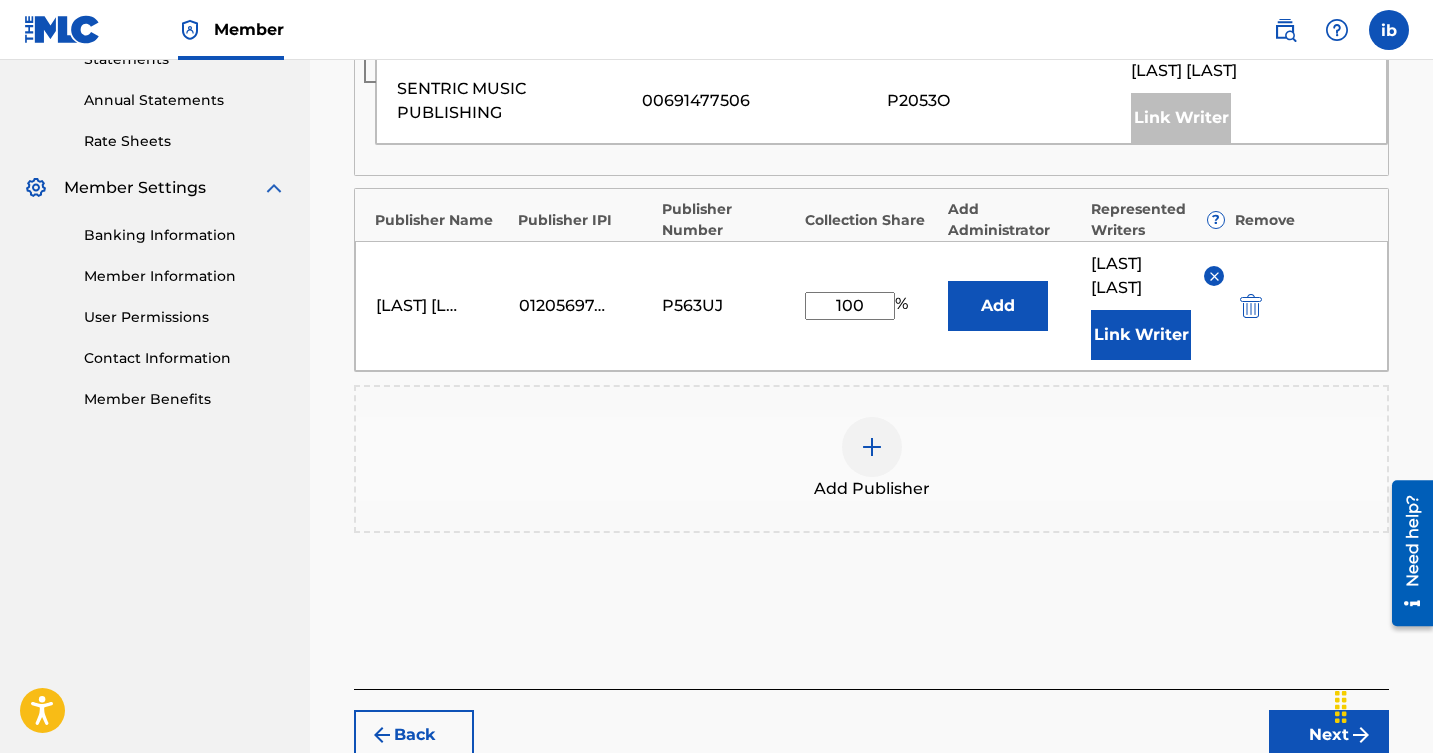 scroll, scrollTop: 730, scrollLeft: 0, axis: vertical 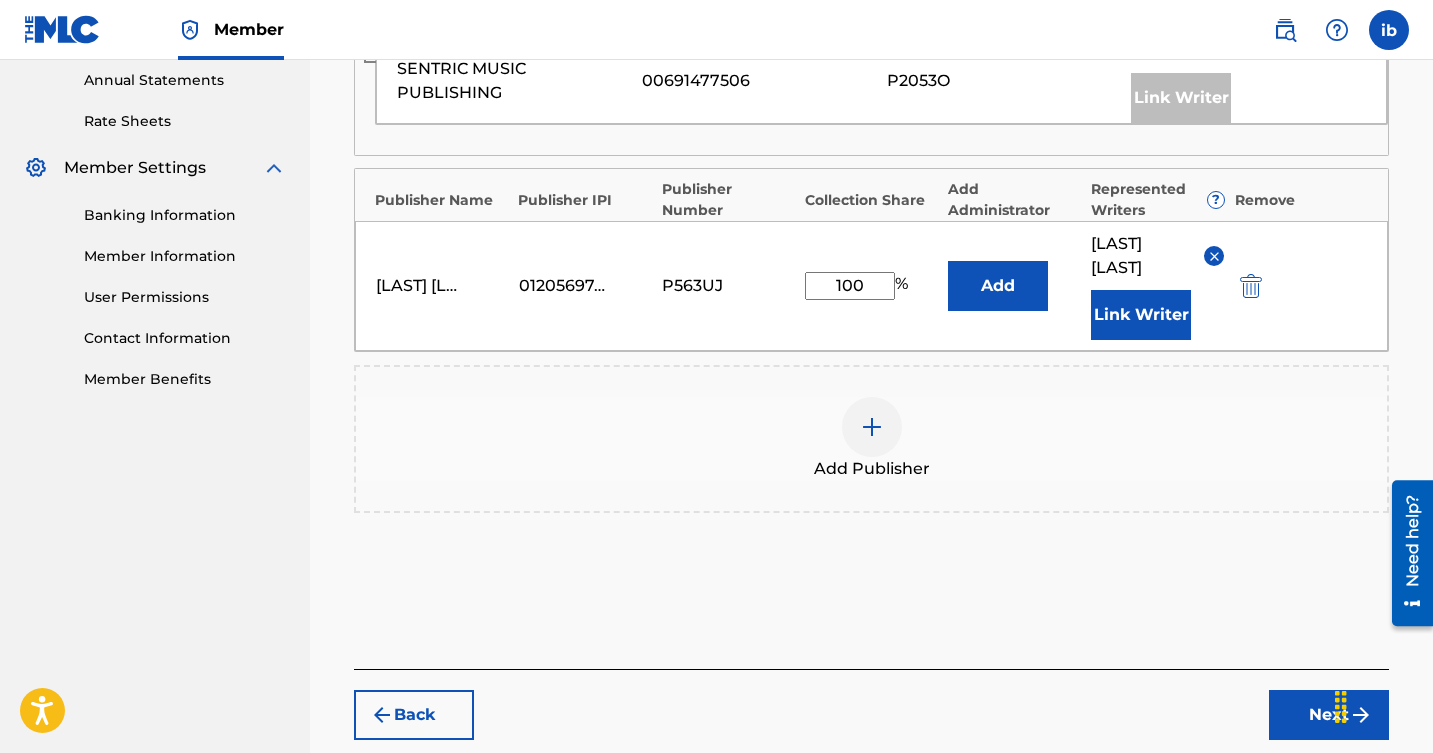 click on "Next" at bounding box center [1329, 715] 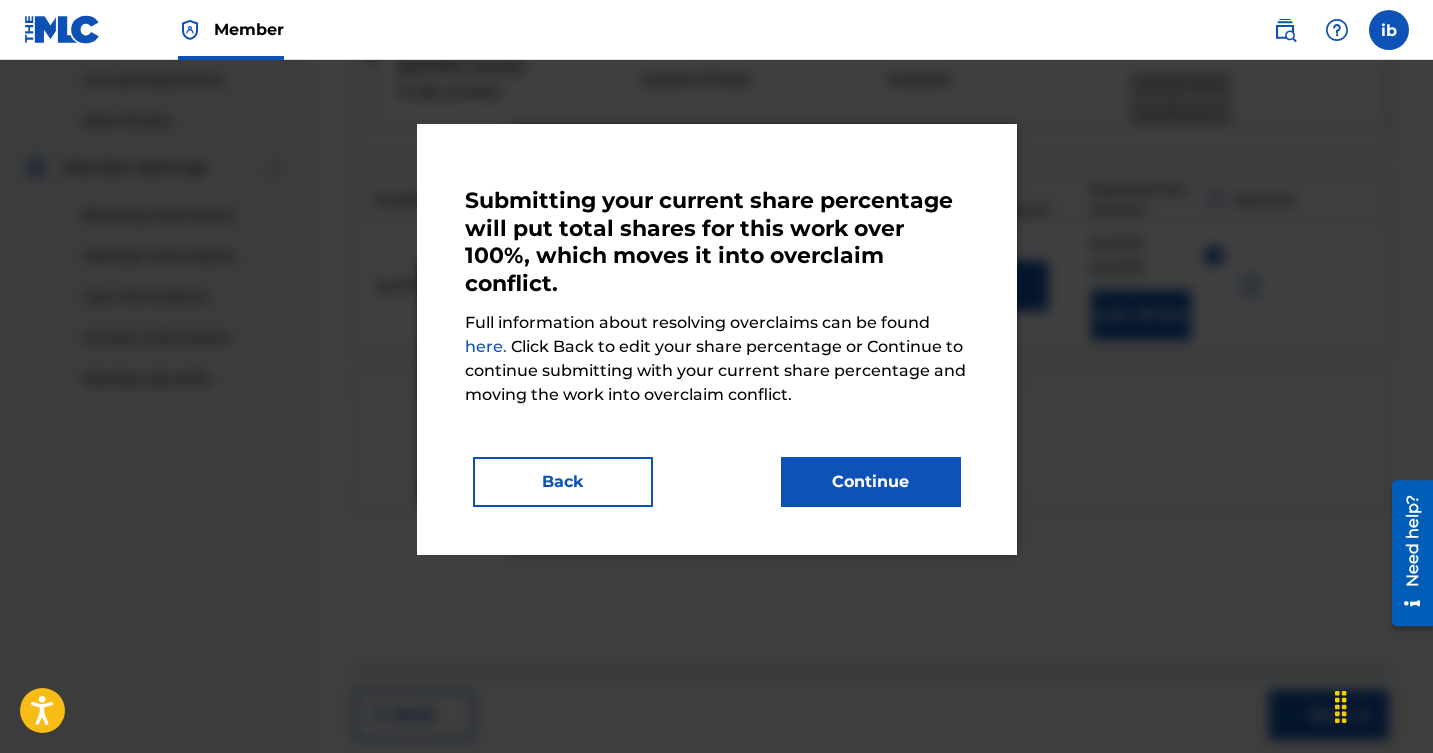click on "Back" at bounding box center (563, 482) 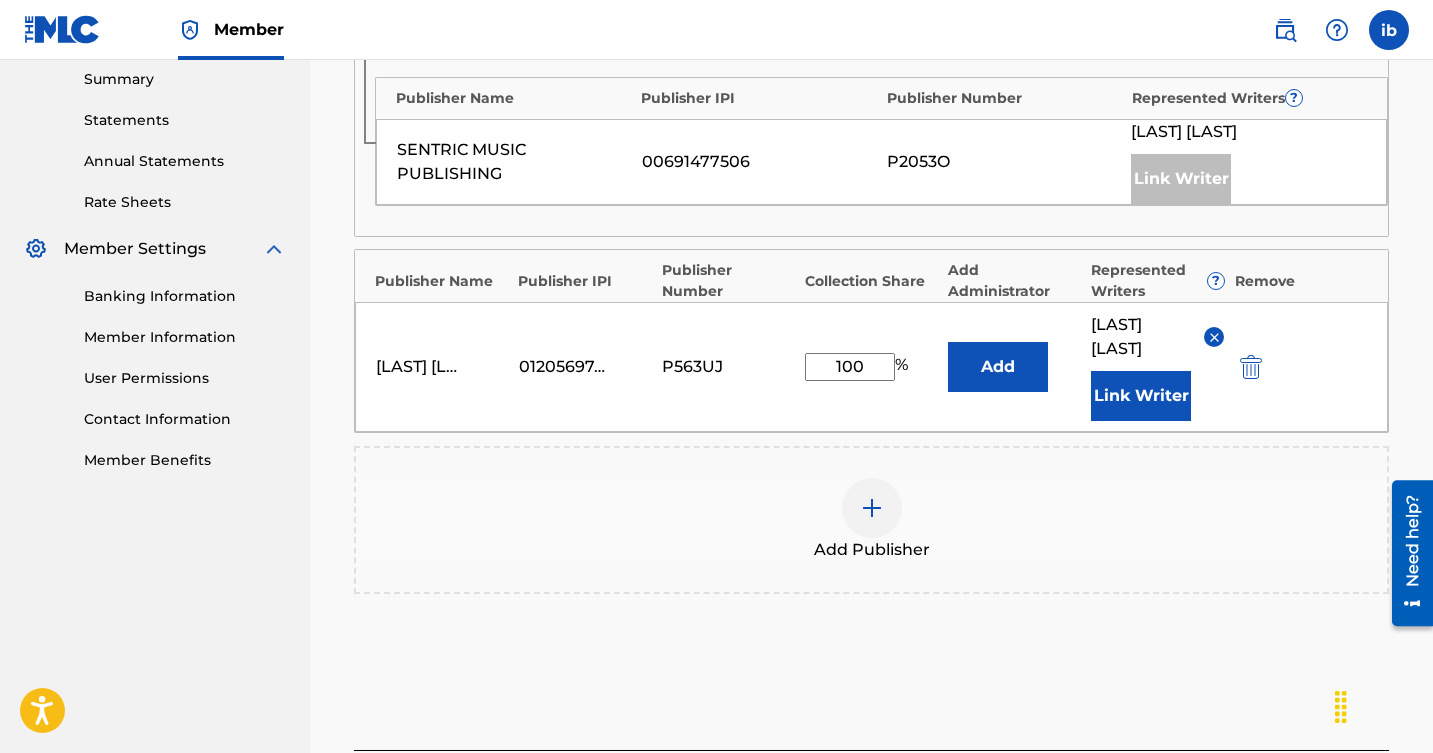 scroll, scrollTop: 458, scrollLeft: 0, axis: vertical 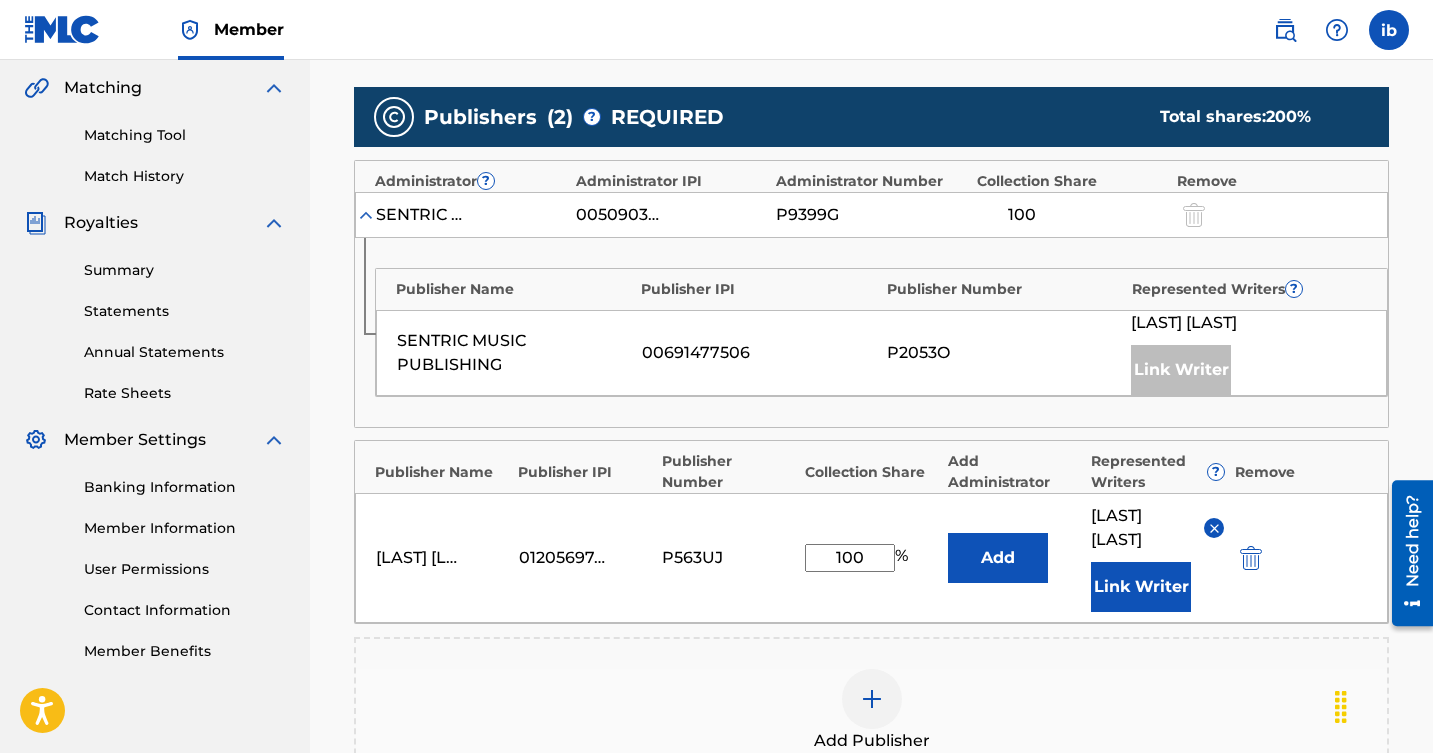 click on "100" at bounding box center (850, 558) 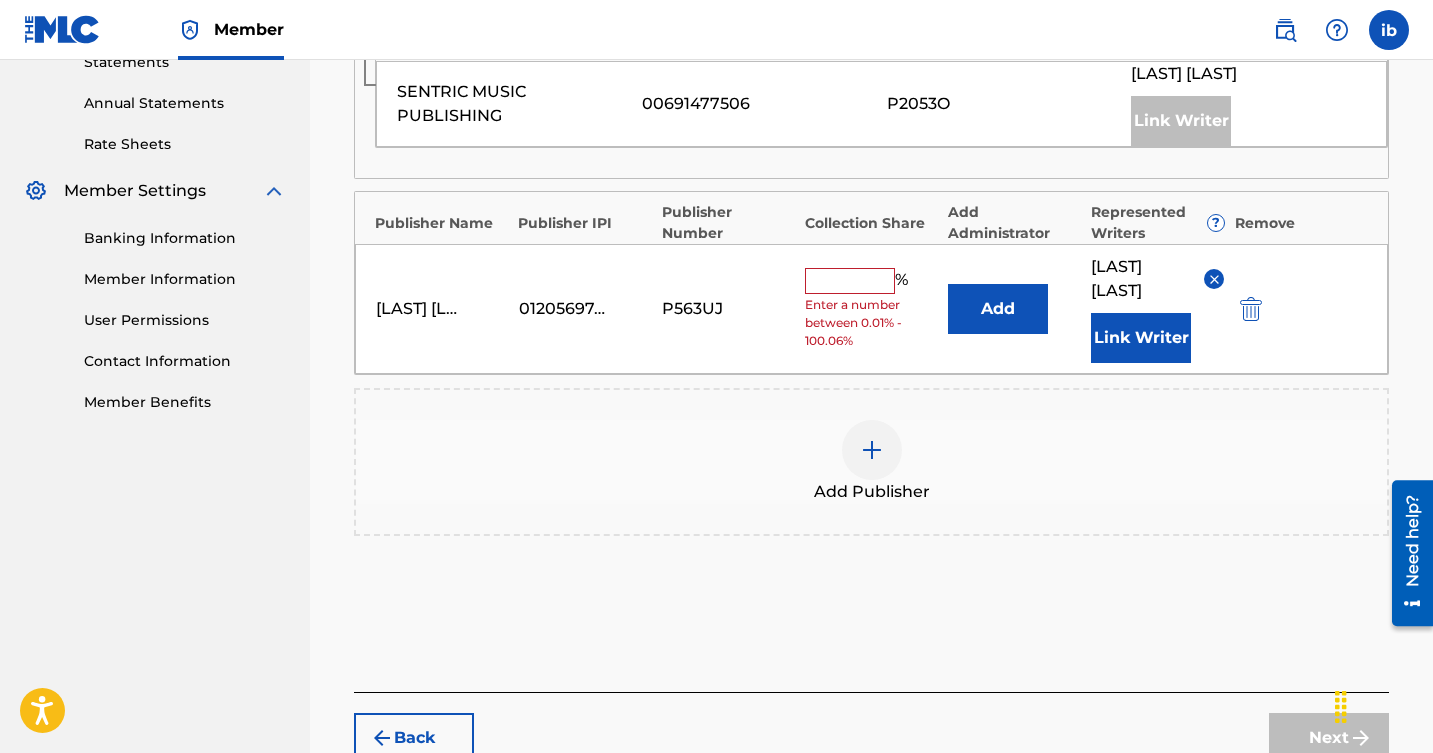scroll, scrollTop: 745, scrollLeft: 0, axis: vertical 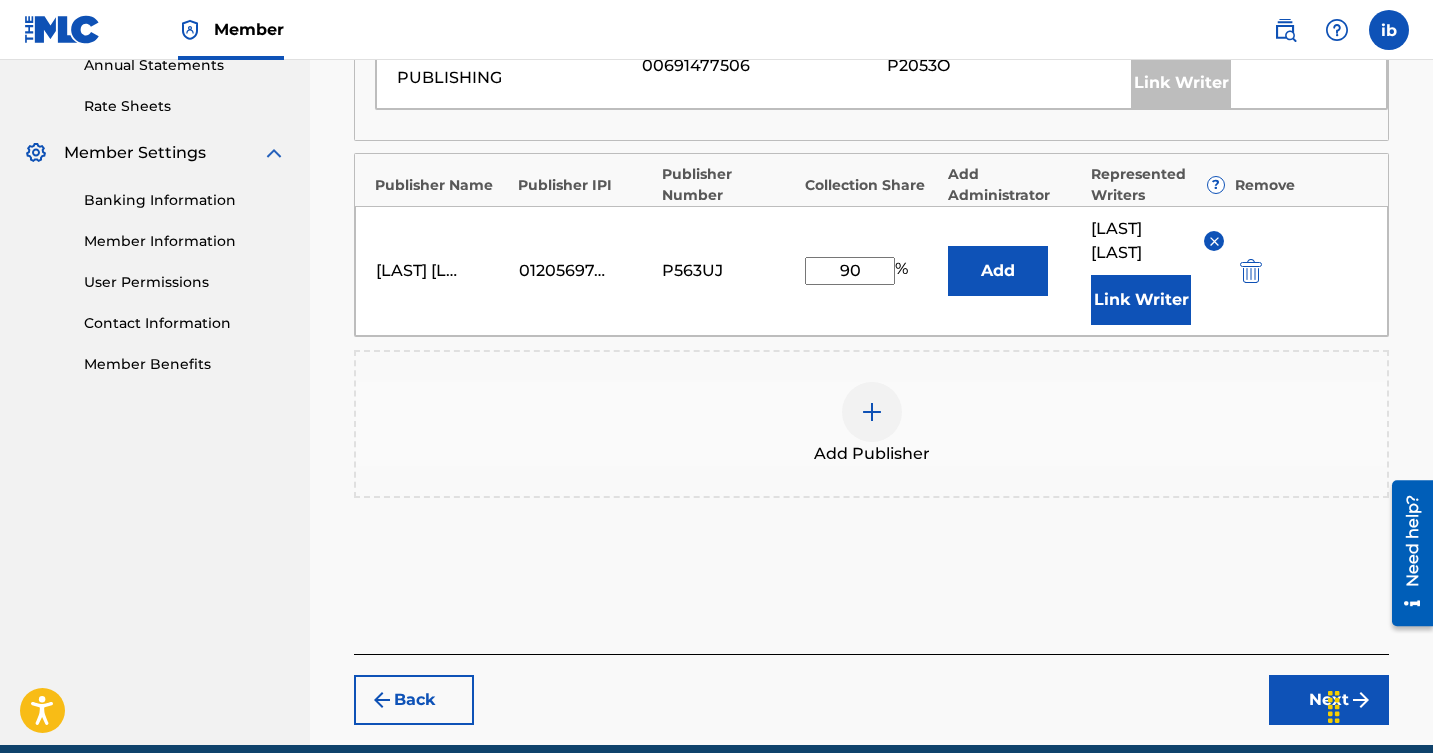click at bounding box center (1376, 705) 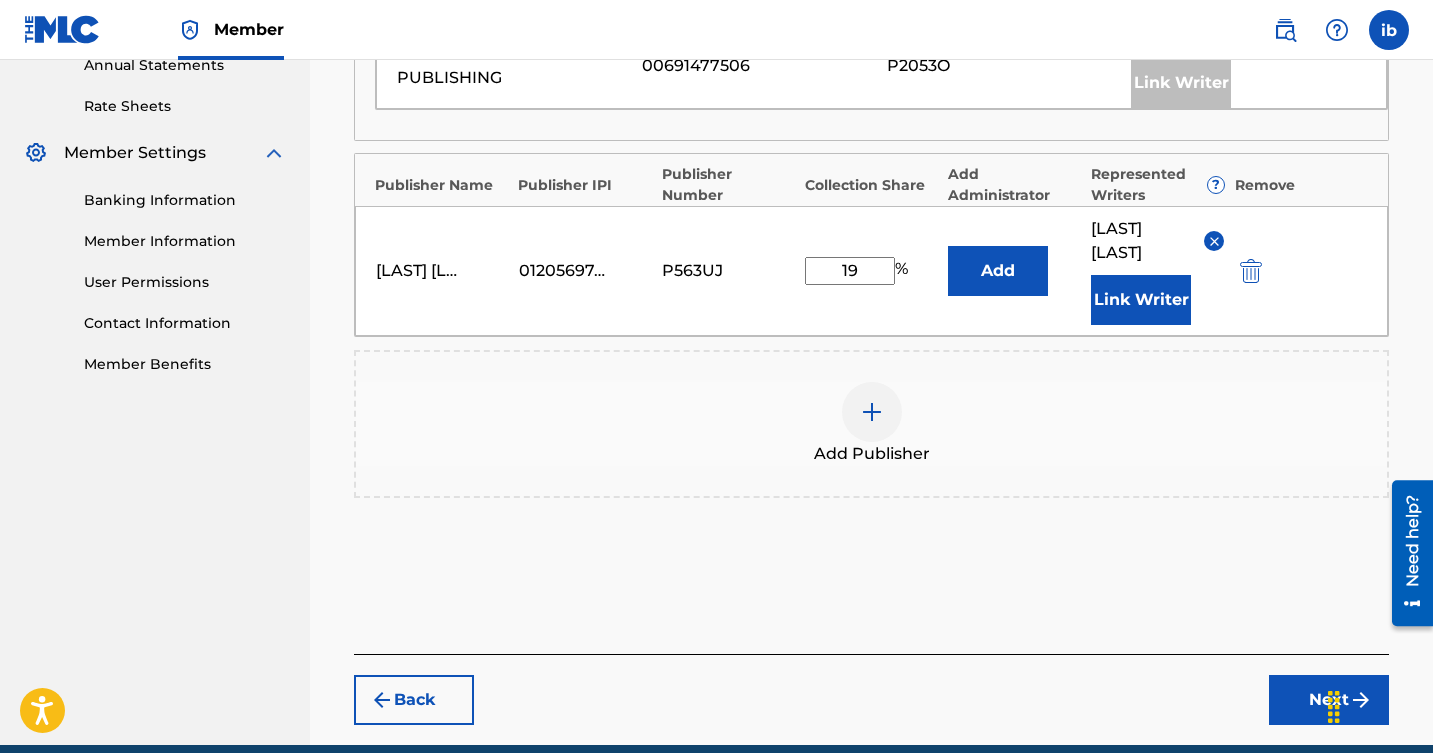 type on "1" 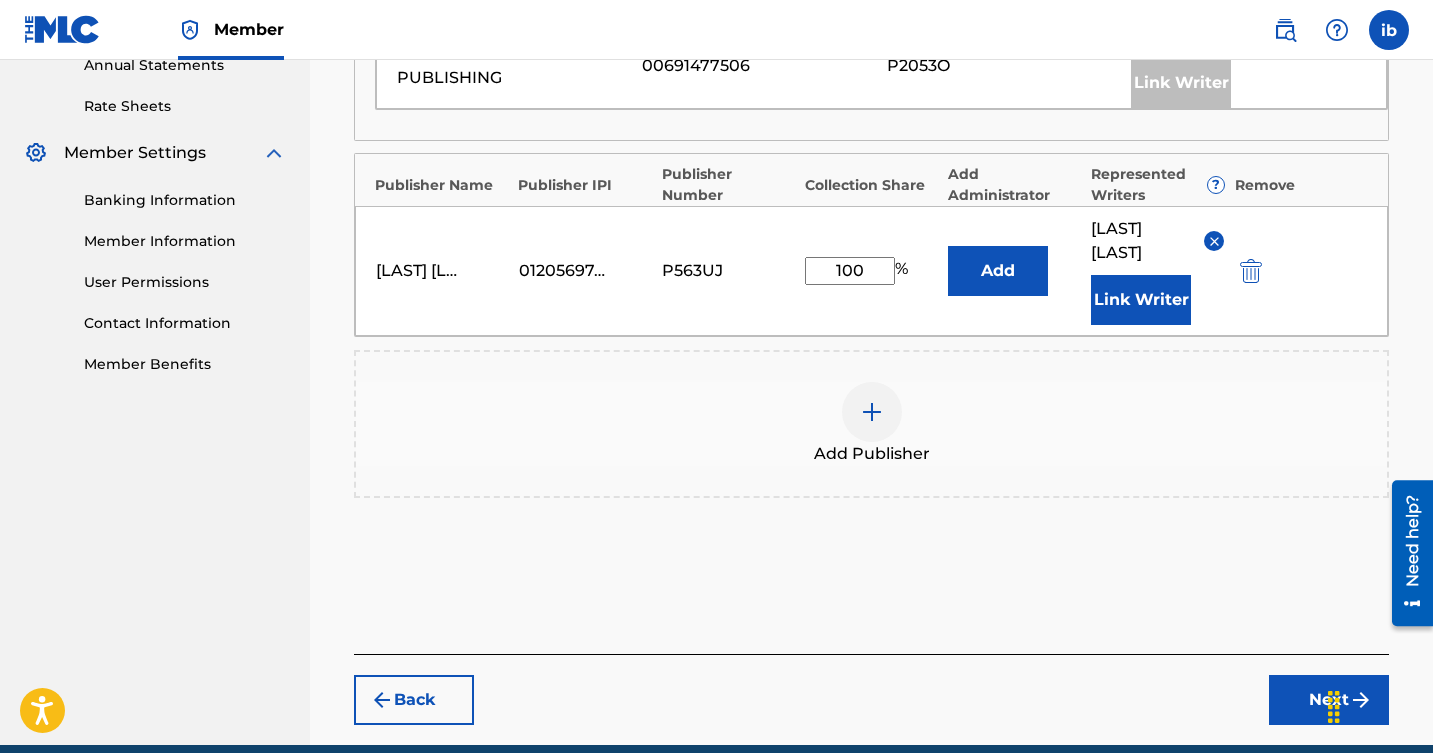 type on "100" 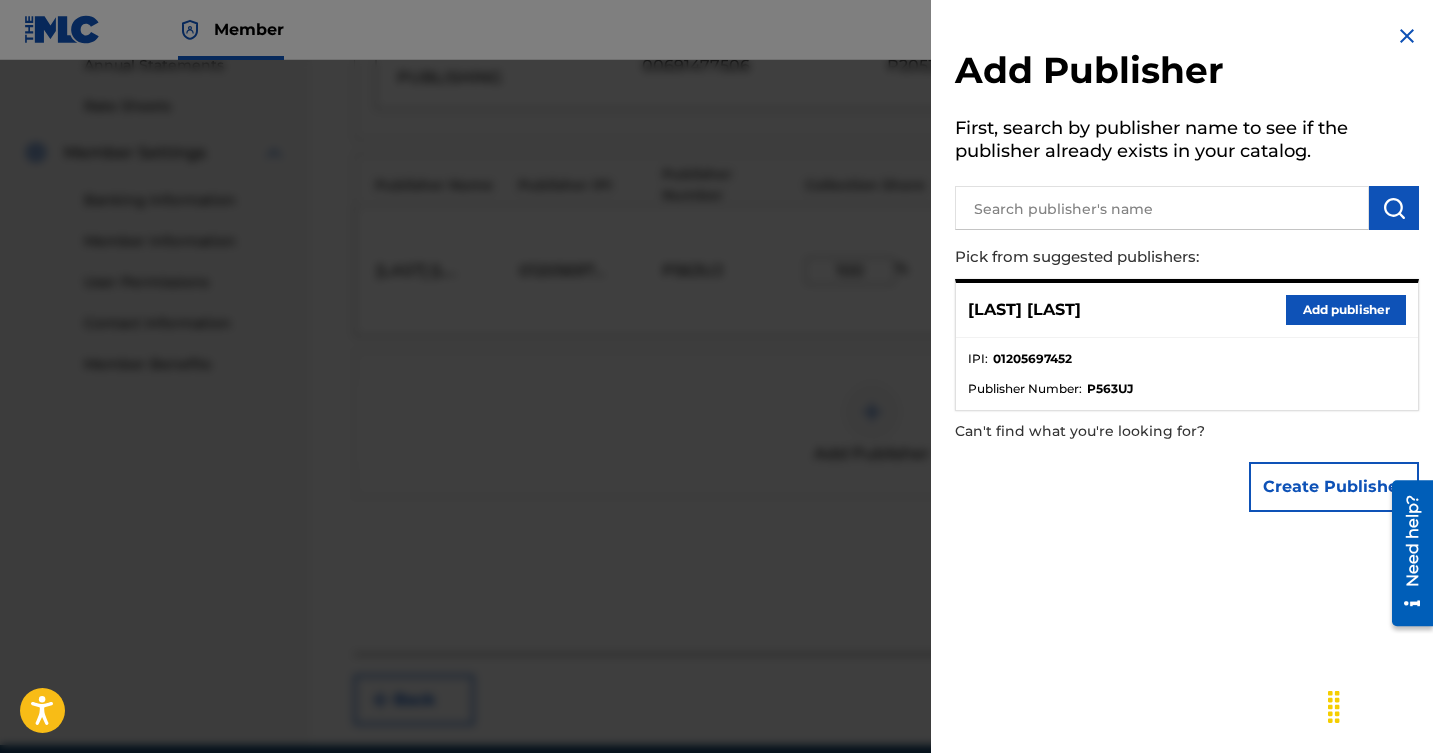 click on "Add publisher" at bounding box center (1346, 310) 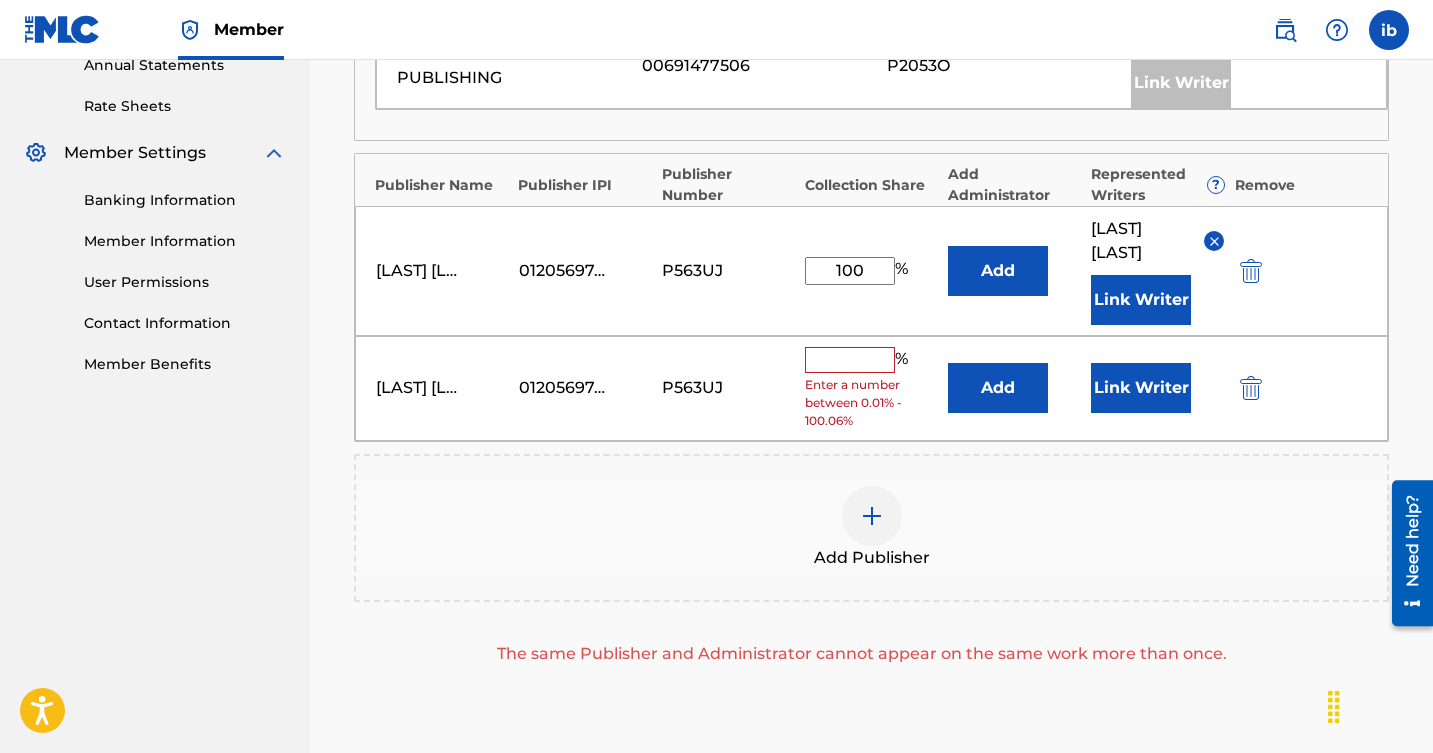 click at bounding box center [1251, 271] 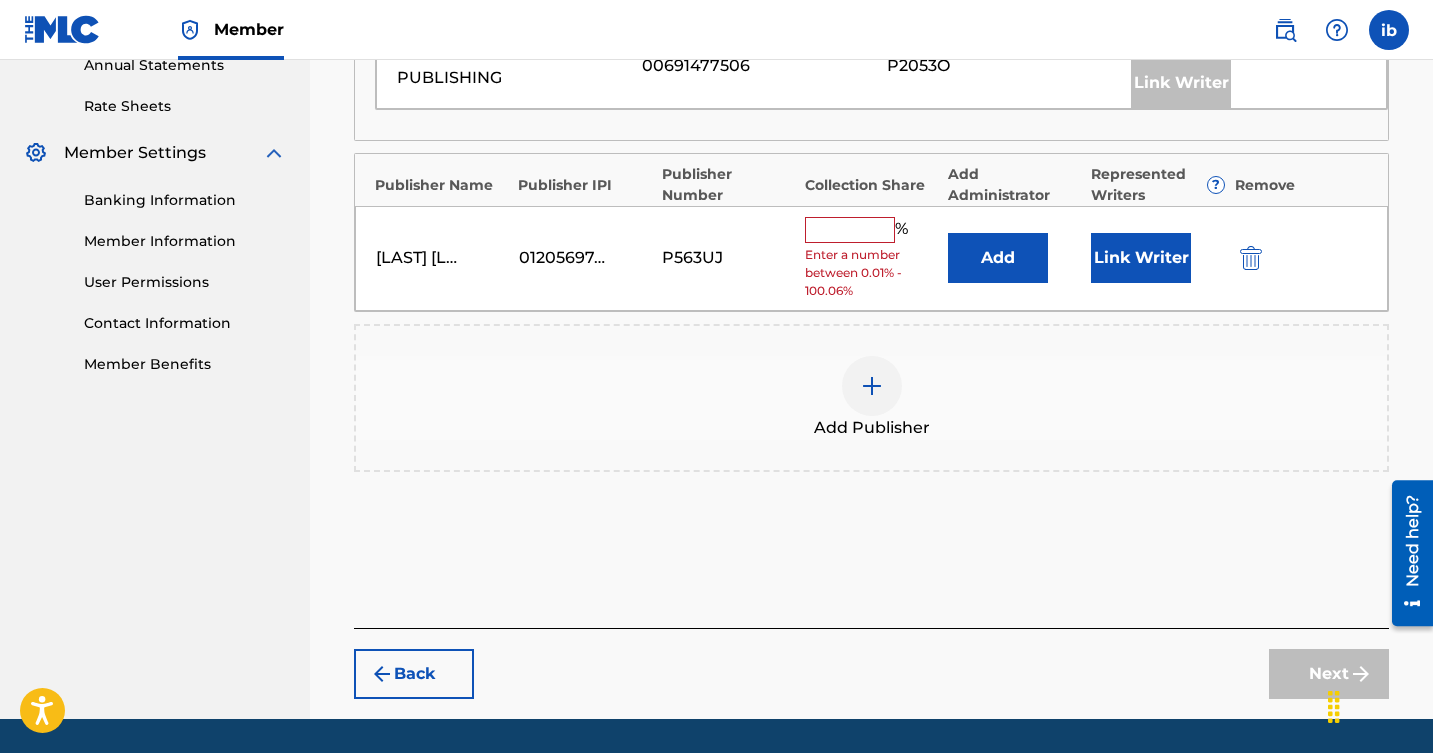 click on "Add" at bounding box center (998, 258) 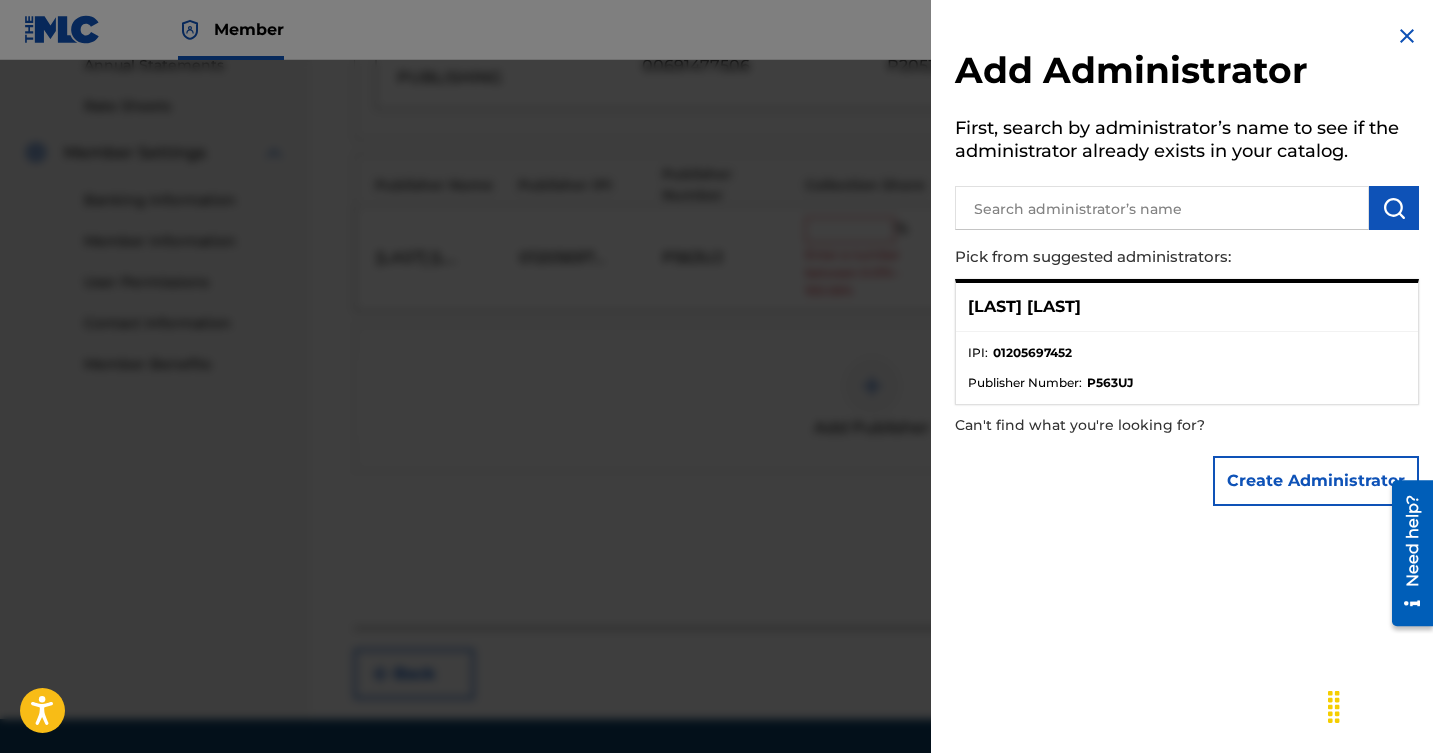 click on "IPI : [NUMBER] Publisher Number : [CODE]" at bounding box center (1187, 368) 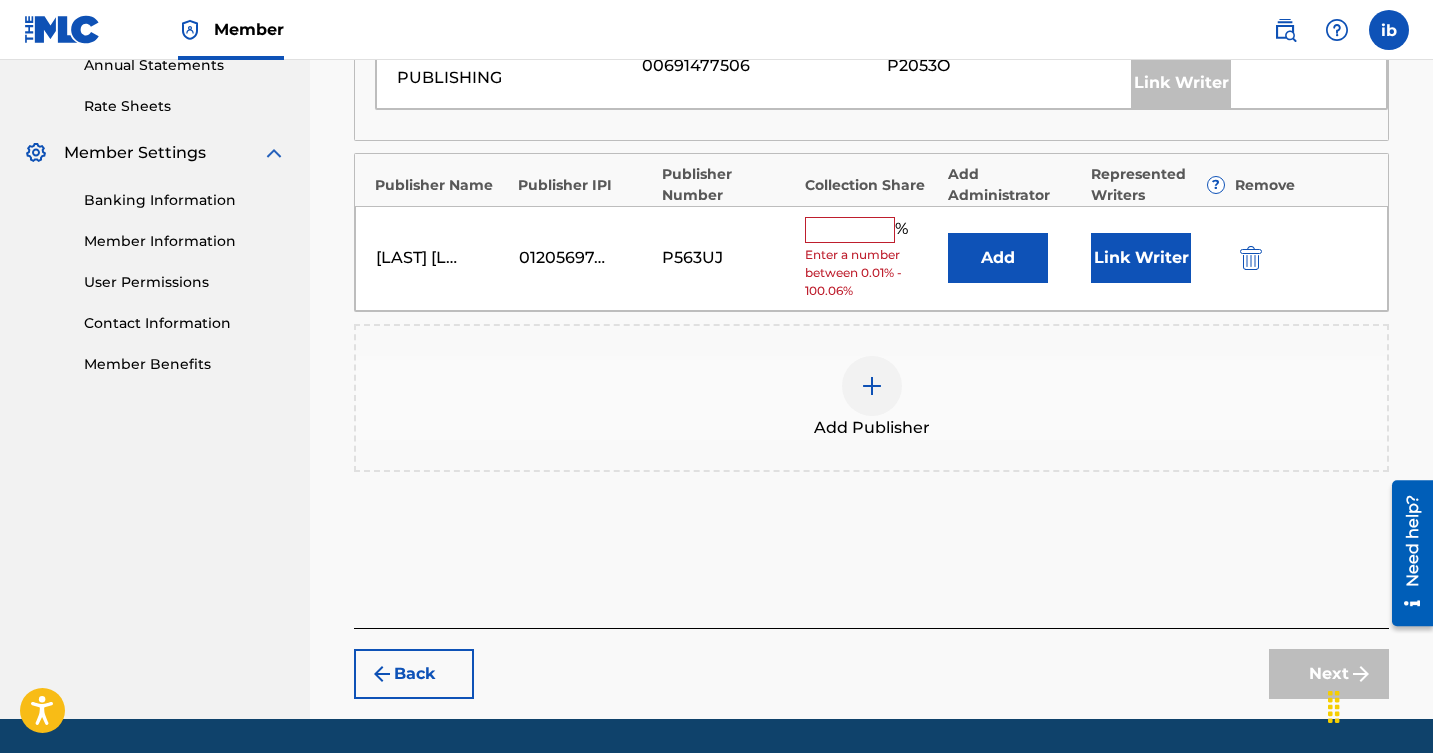 click on "Link Writer" at bounding box center (1141, 258) 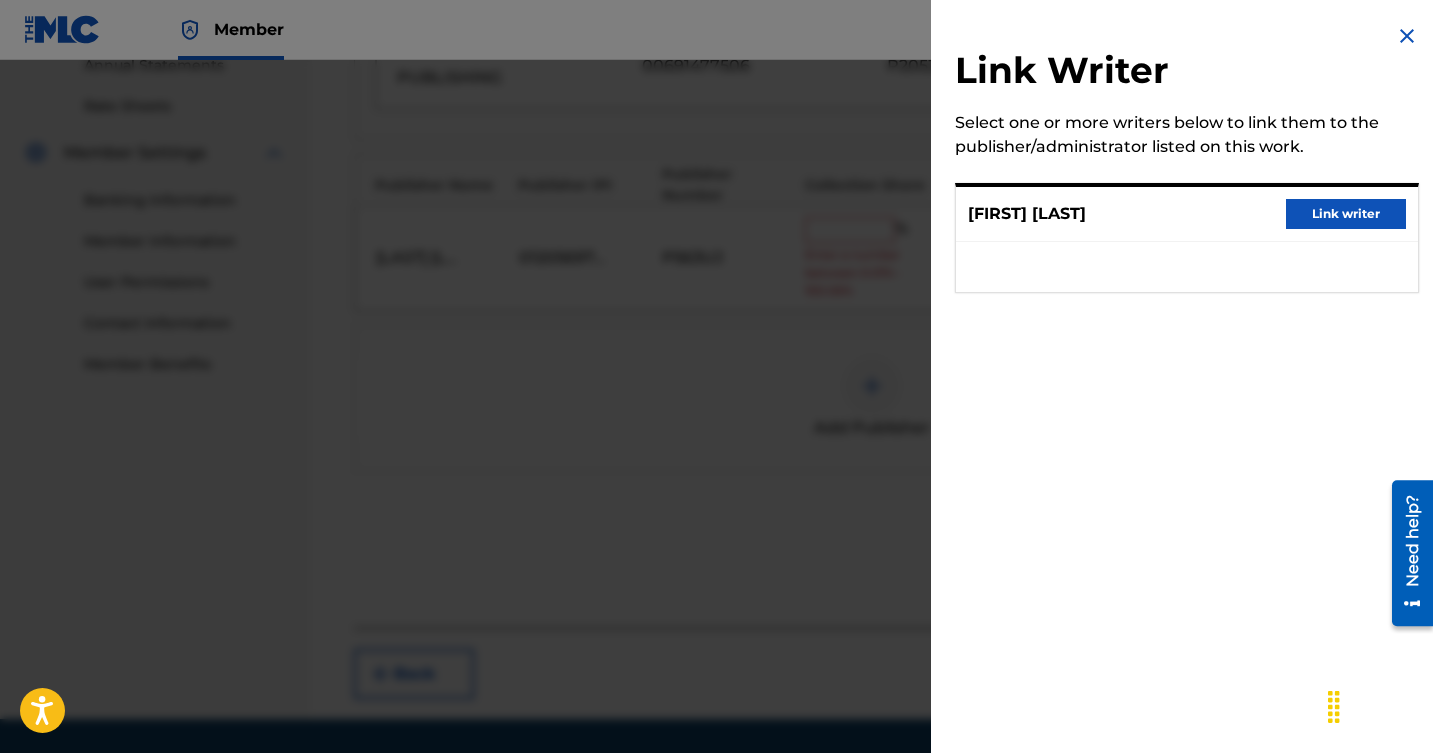 click on "Link writer" at bounding box center (1346, 214) 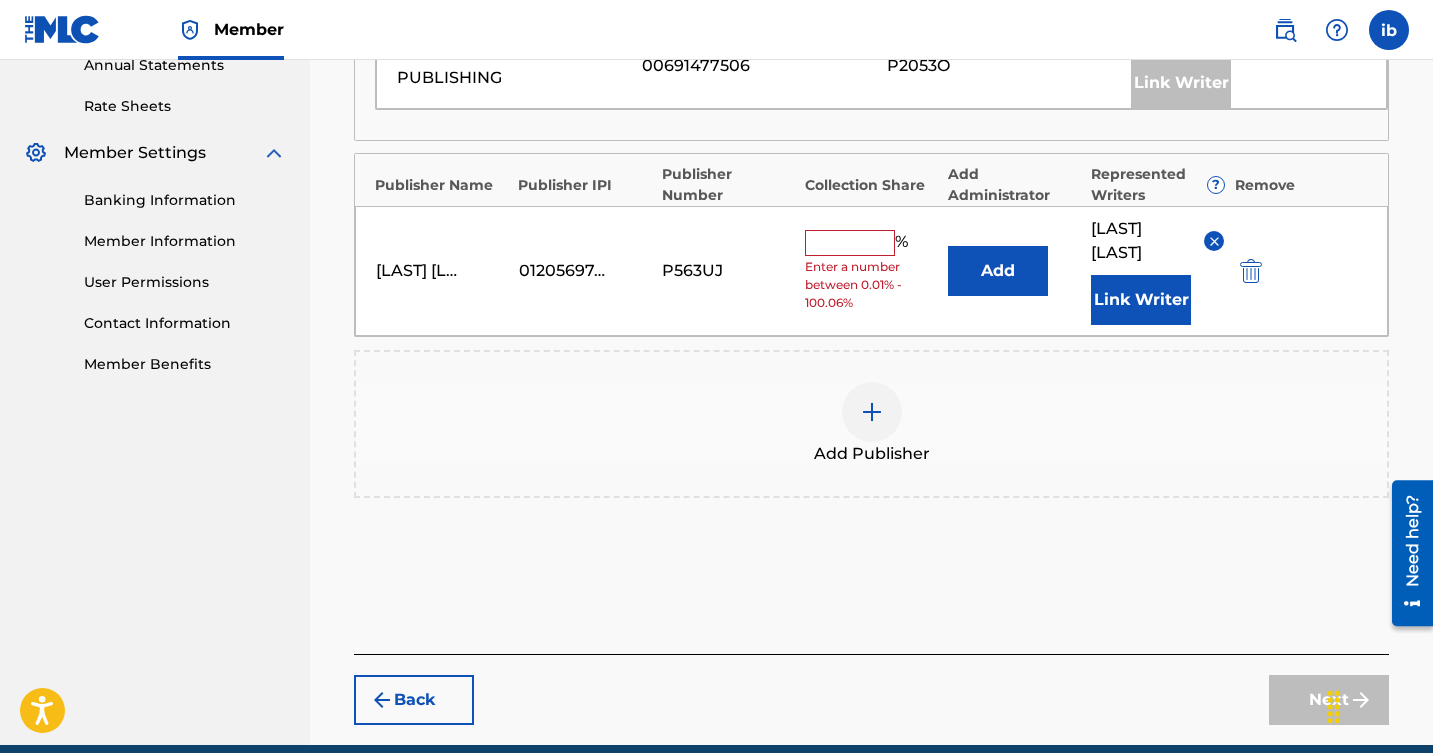 click on "Add" at bounding box center (998, 271) 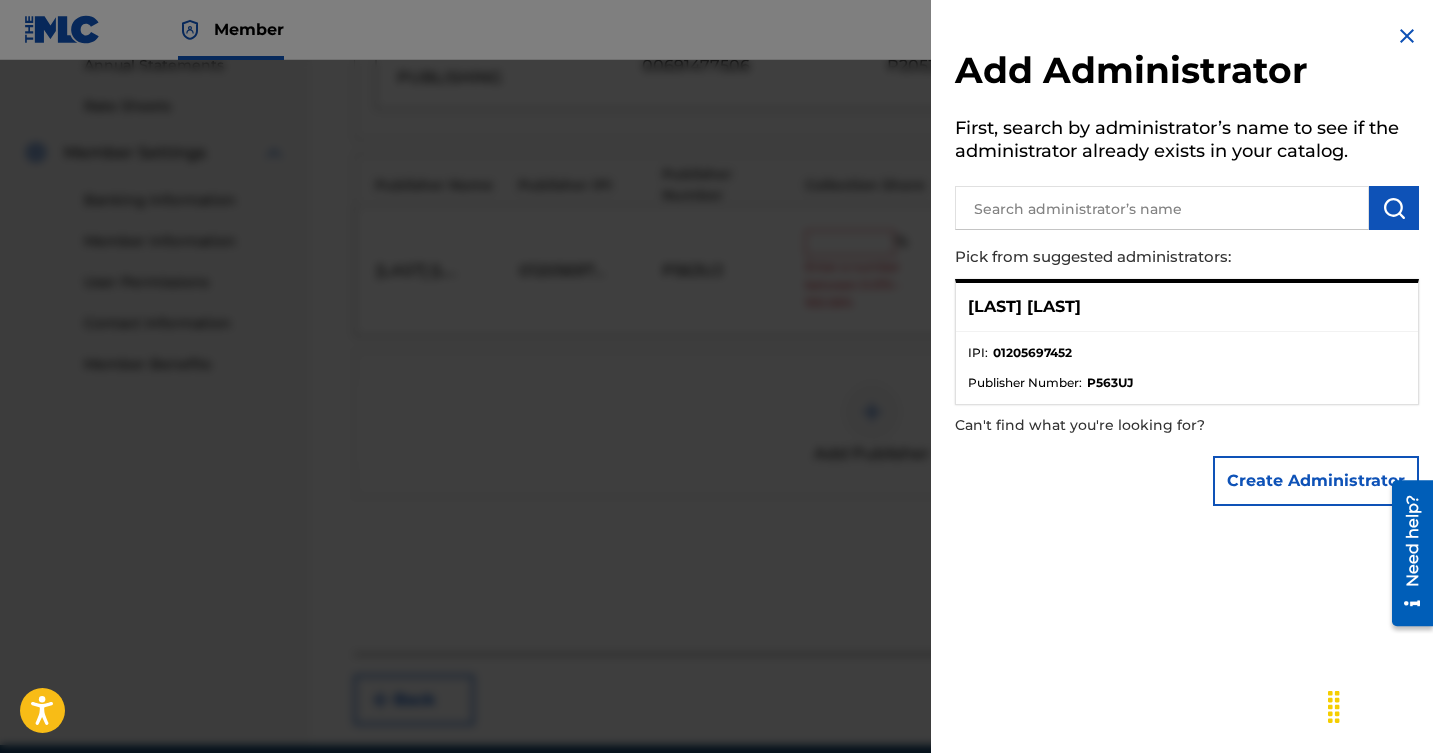 click at bounding box center [1162, 208] 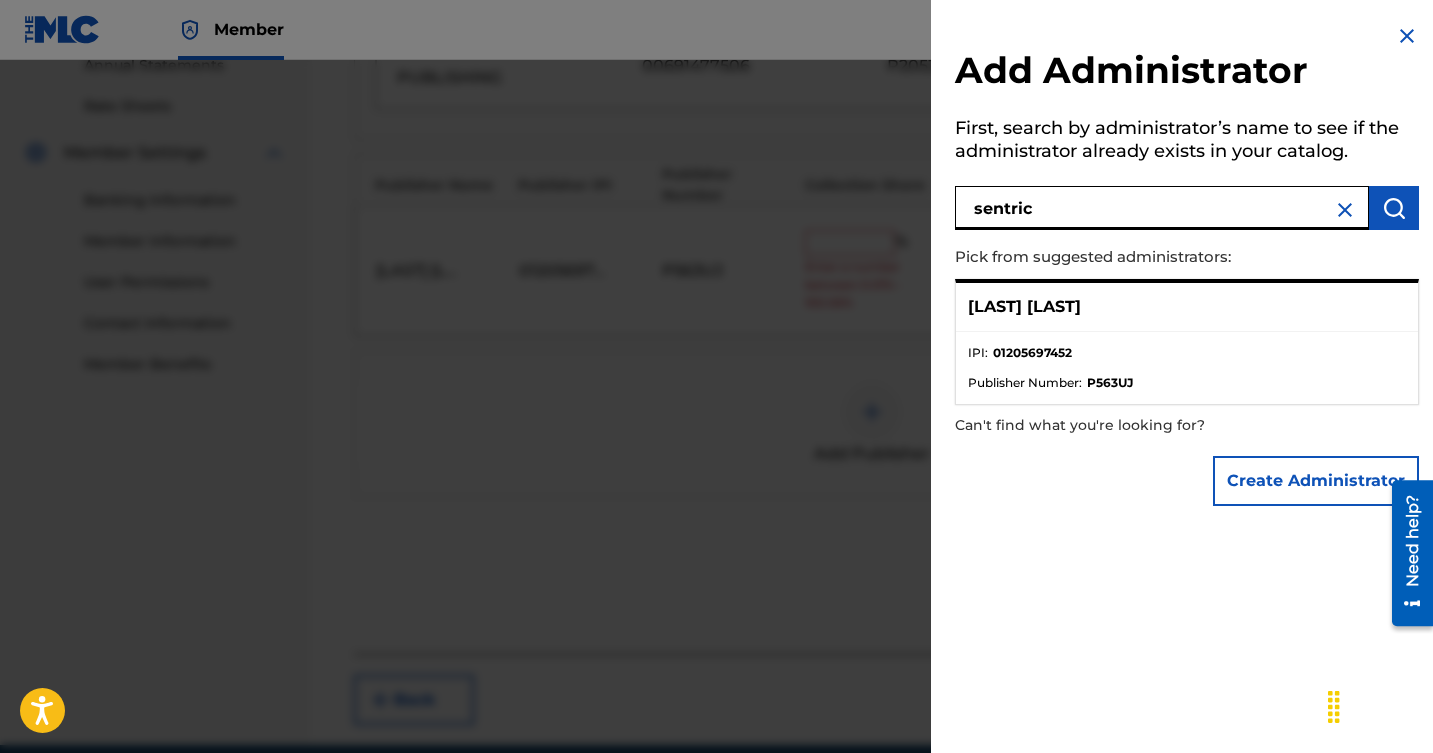 type on "sentric" 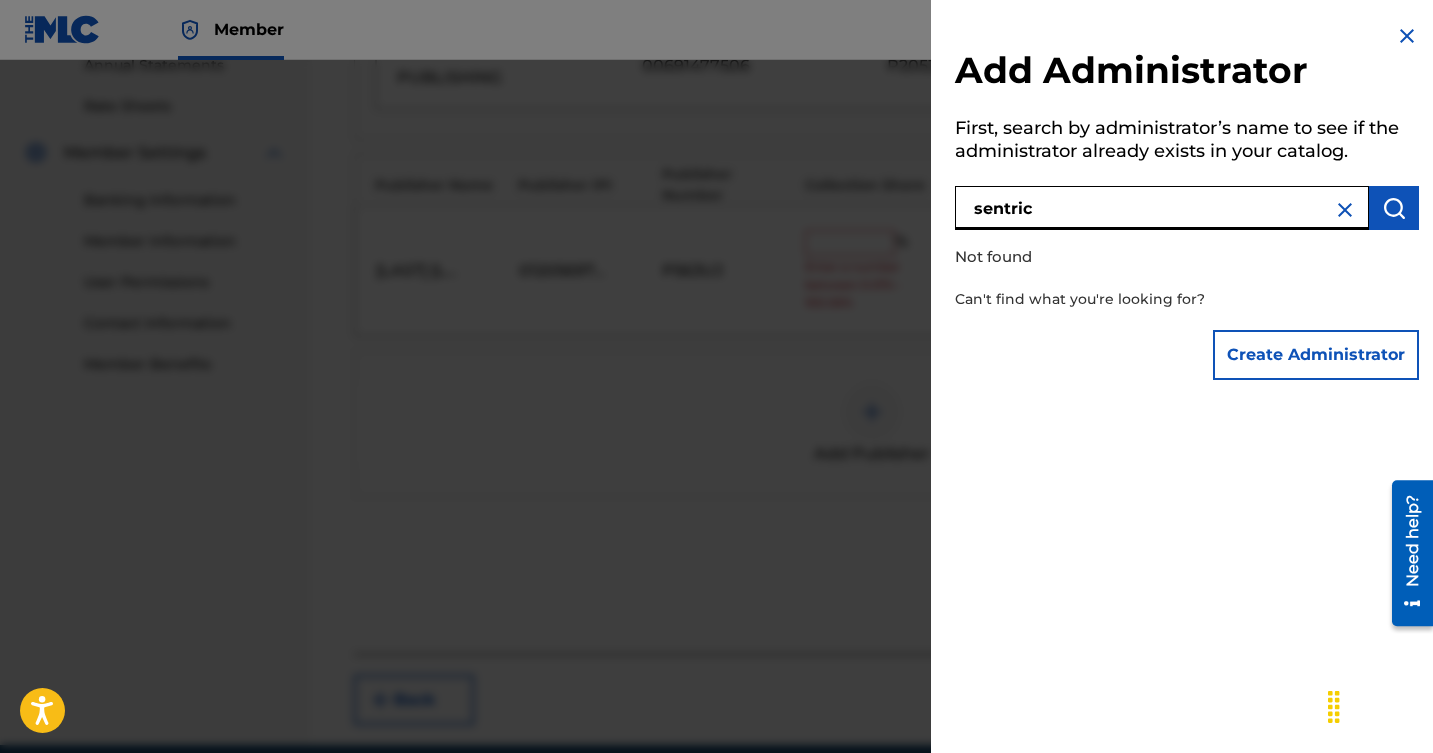 click on "sentric" at bounding box center (1162, 208) 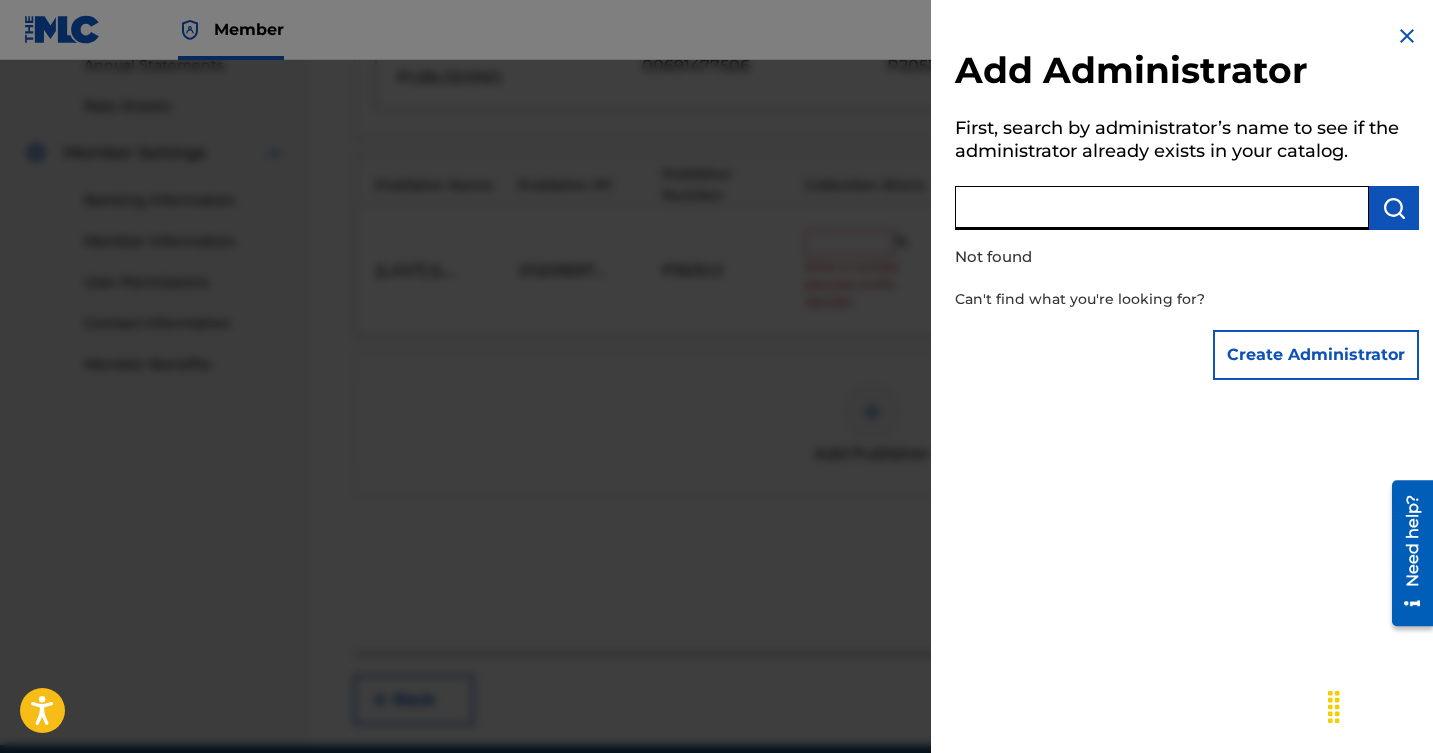 type 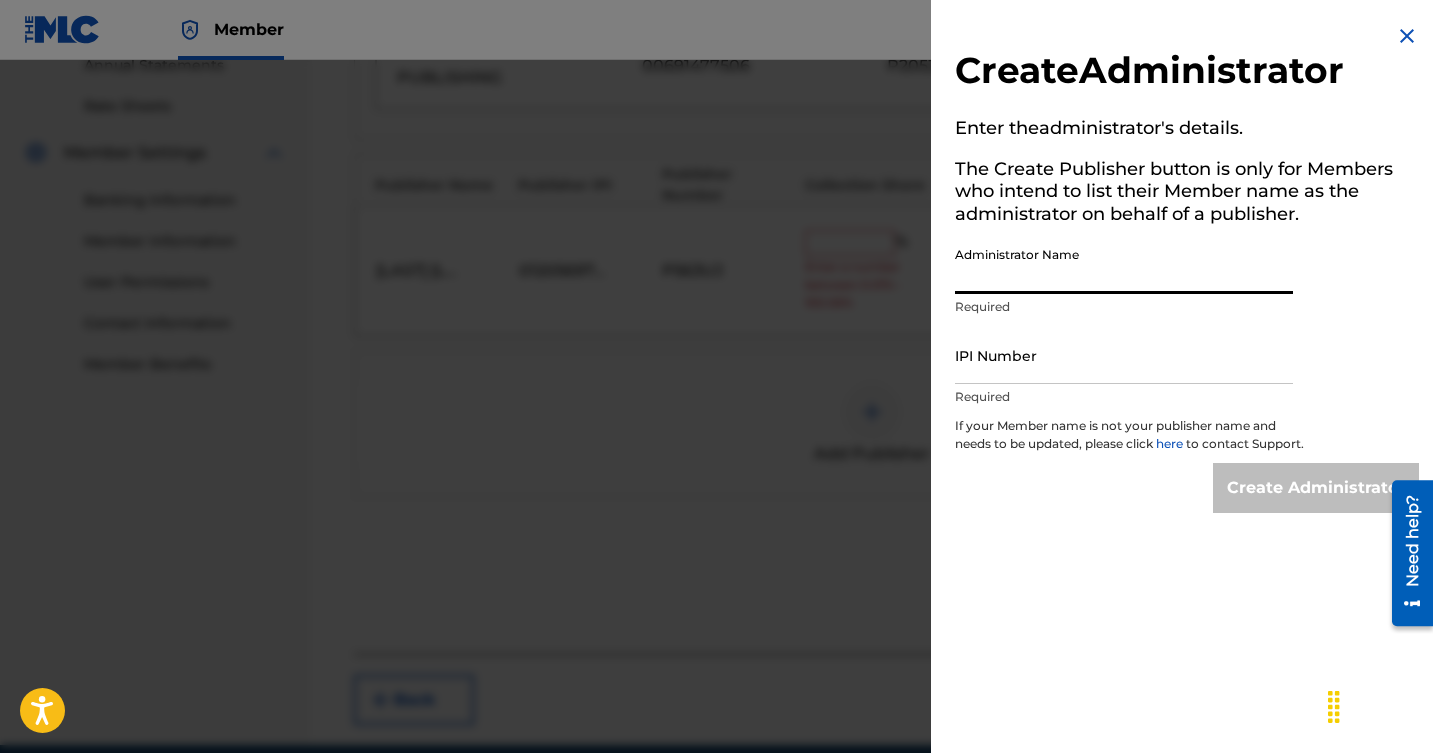 click on "Administrator Name" at bounding box center (1124, 265) 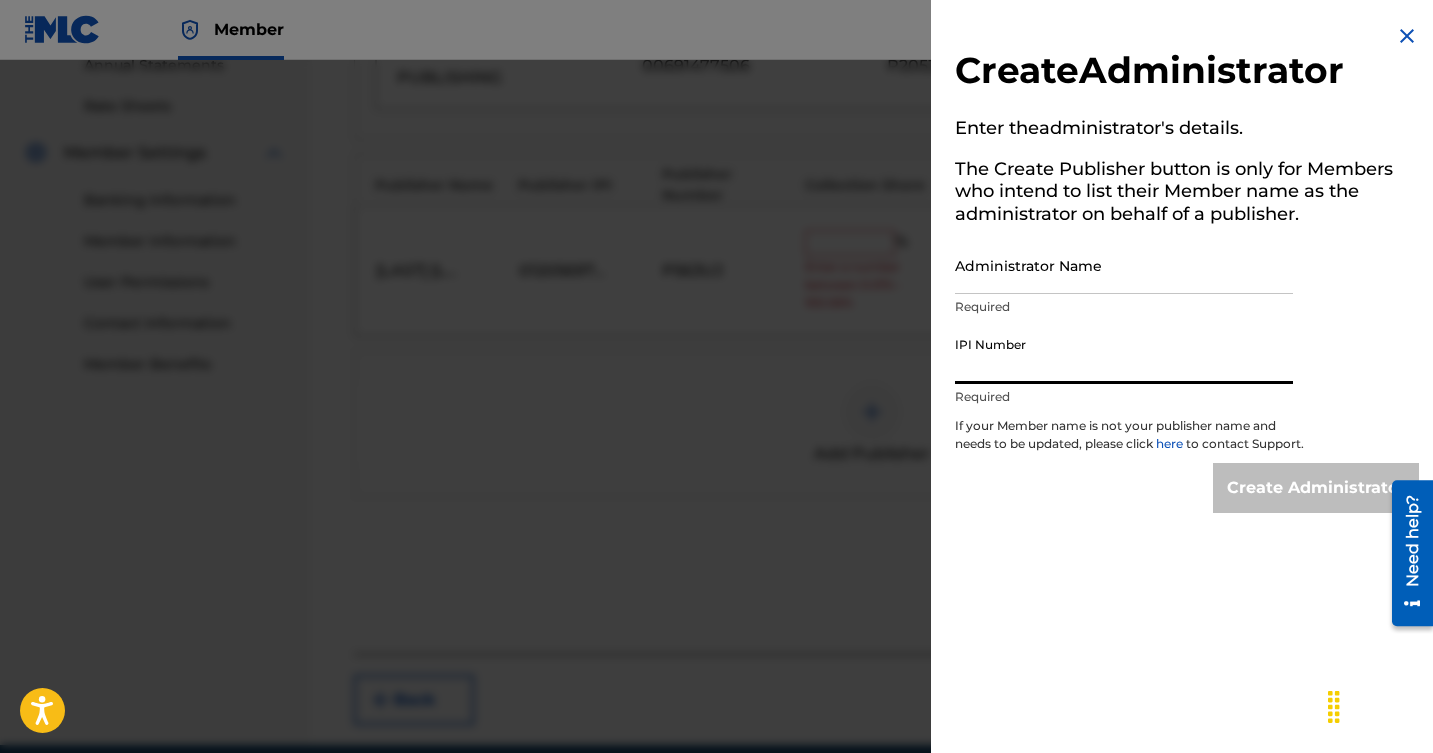 click on "Administrator Name" at bounding box center [1124, 265] 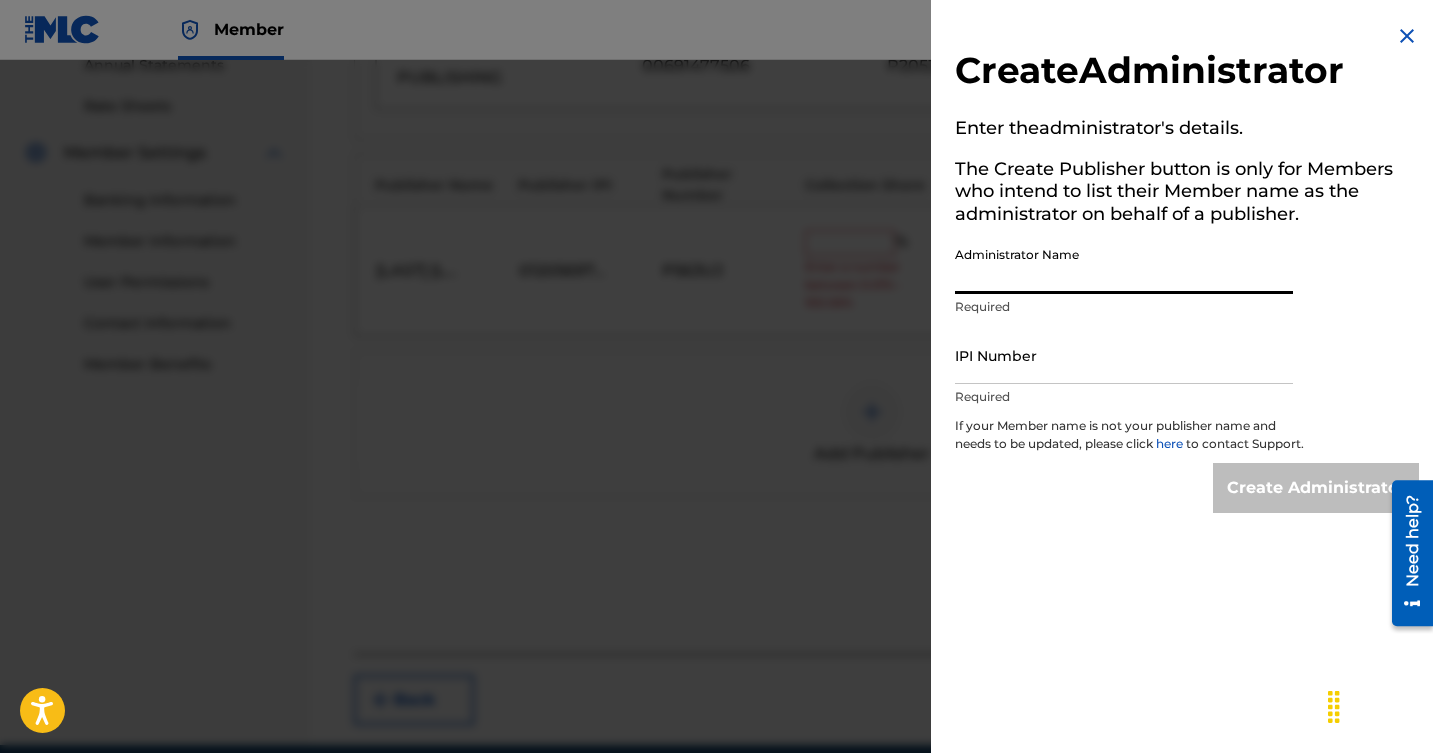 click at bounding box center [716, 436] 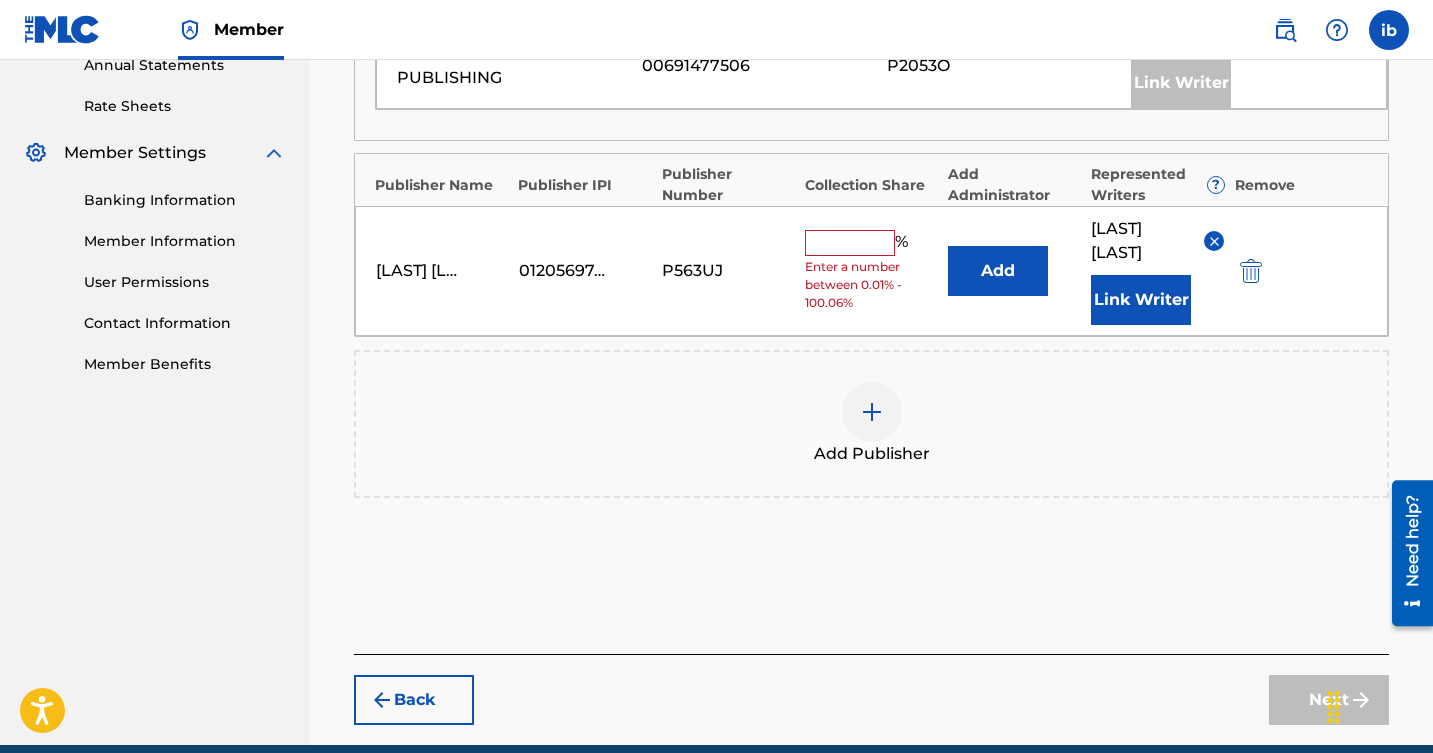 click on "Add" at bounding box center [998, 271] 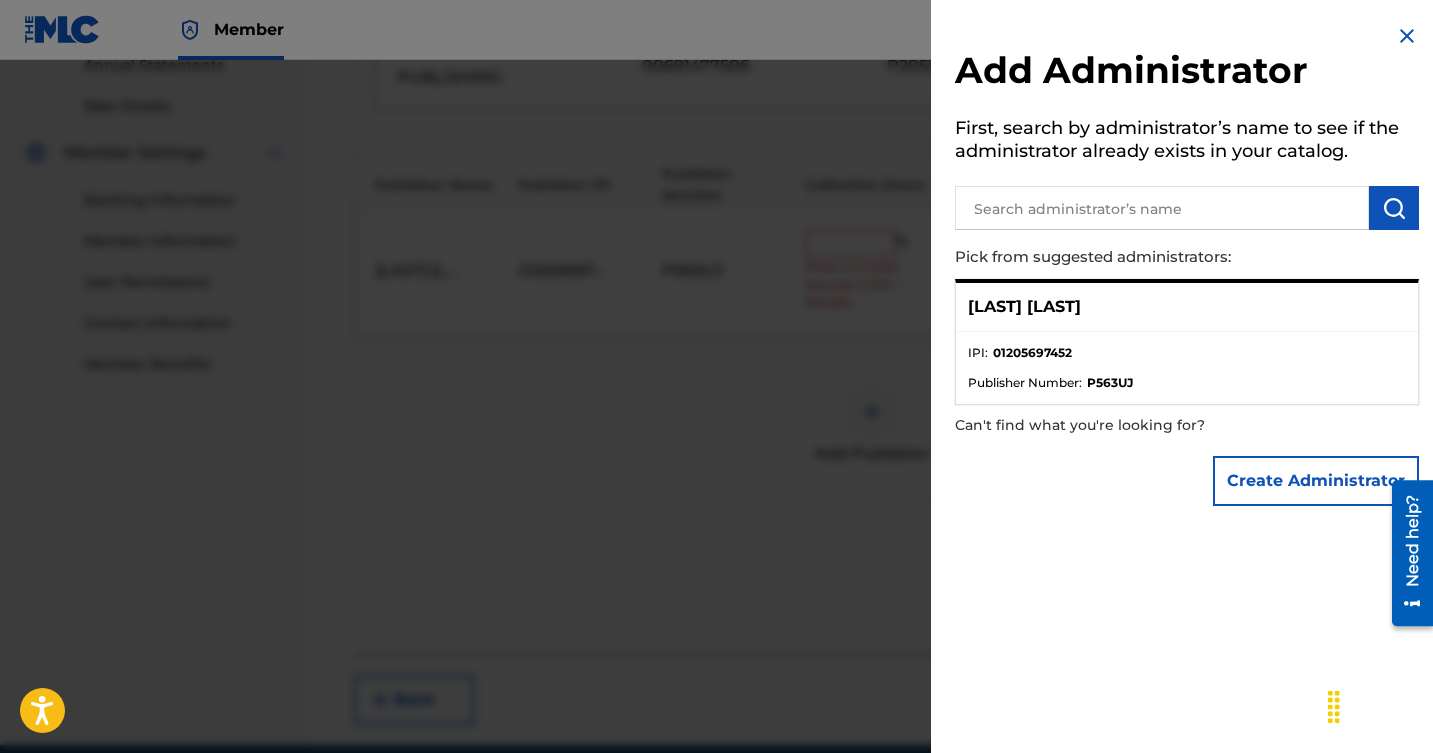 click on "Create Administrator" at bounding box center (1316, 481) 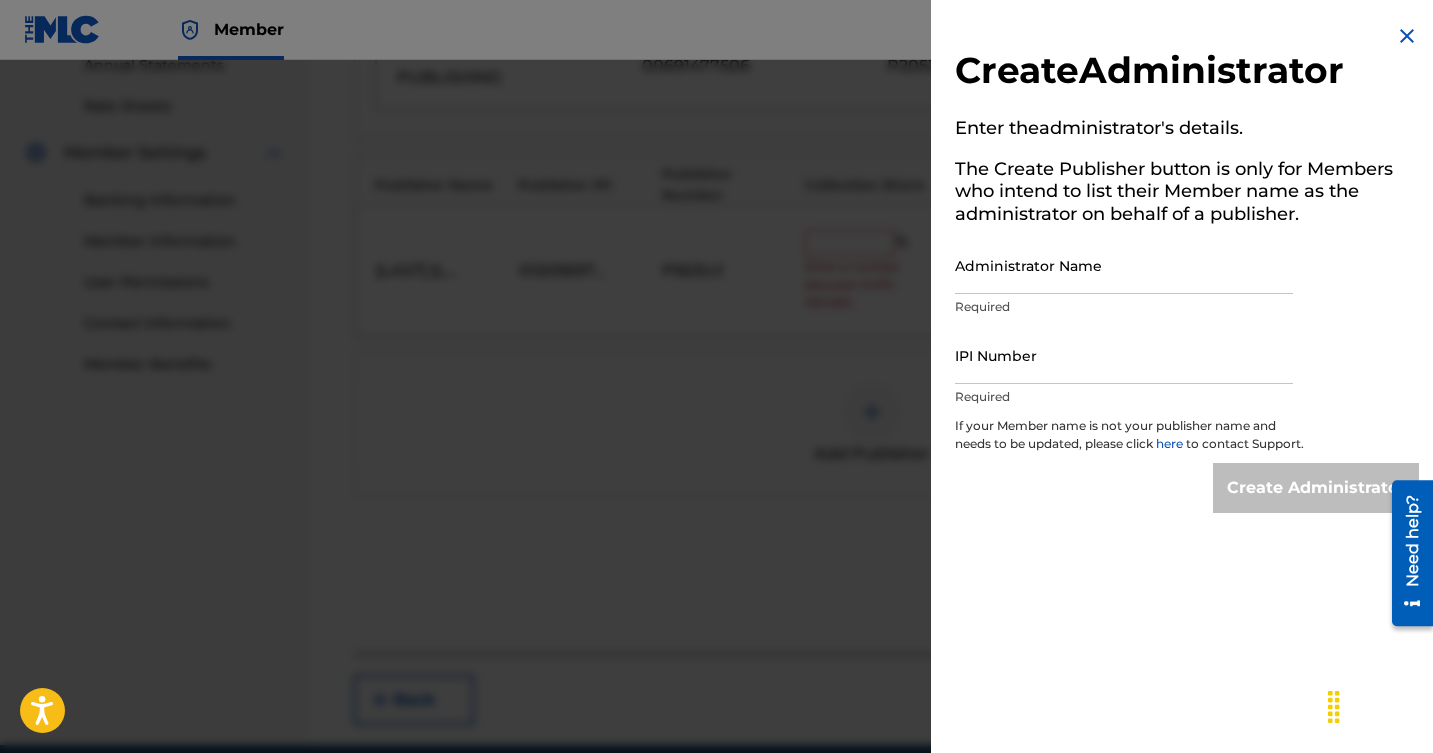 click on "Administrator Name" at bounding box center (1124, 265) 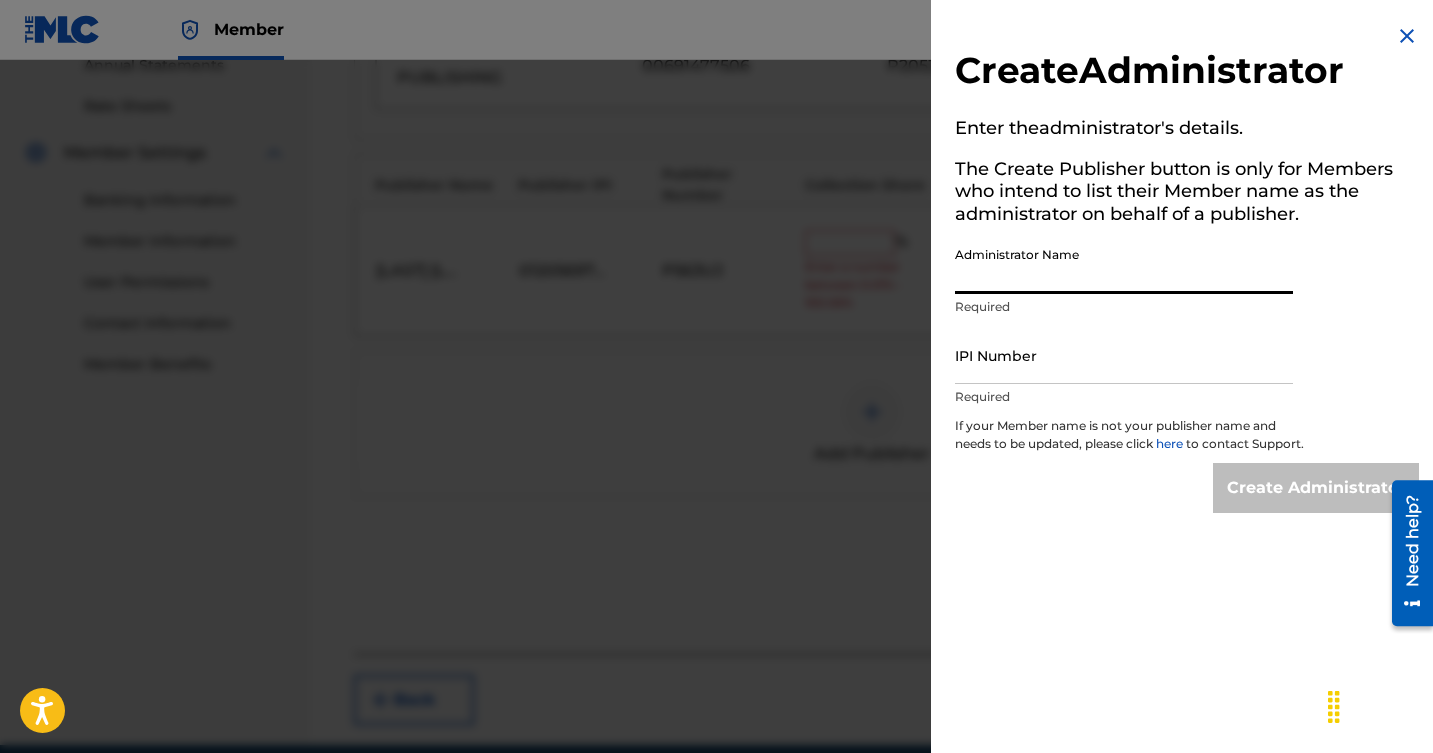 click at bounding box center (1407, 36) 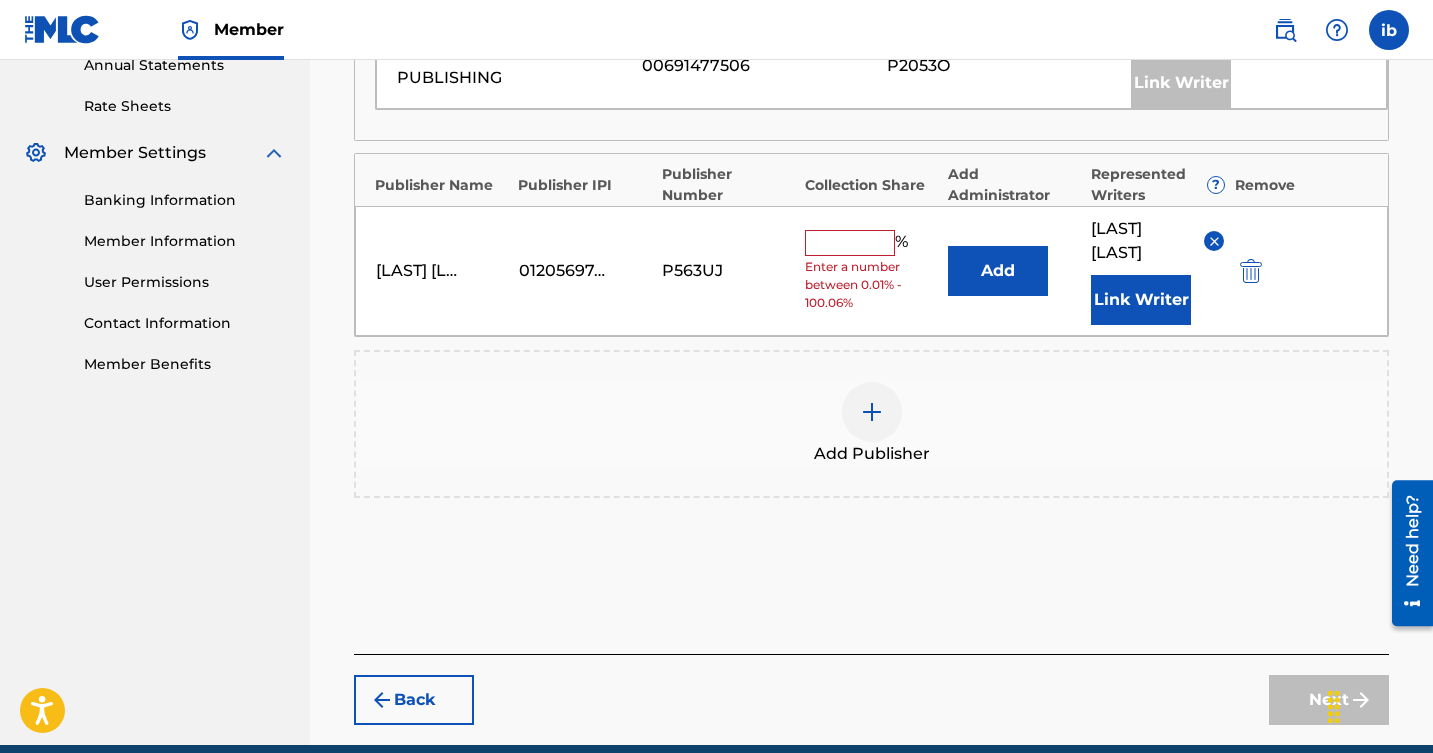 click at bounding box center (850, 243) 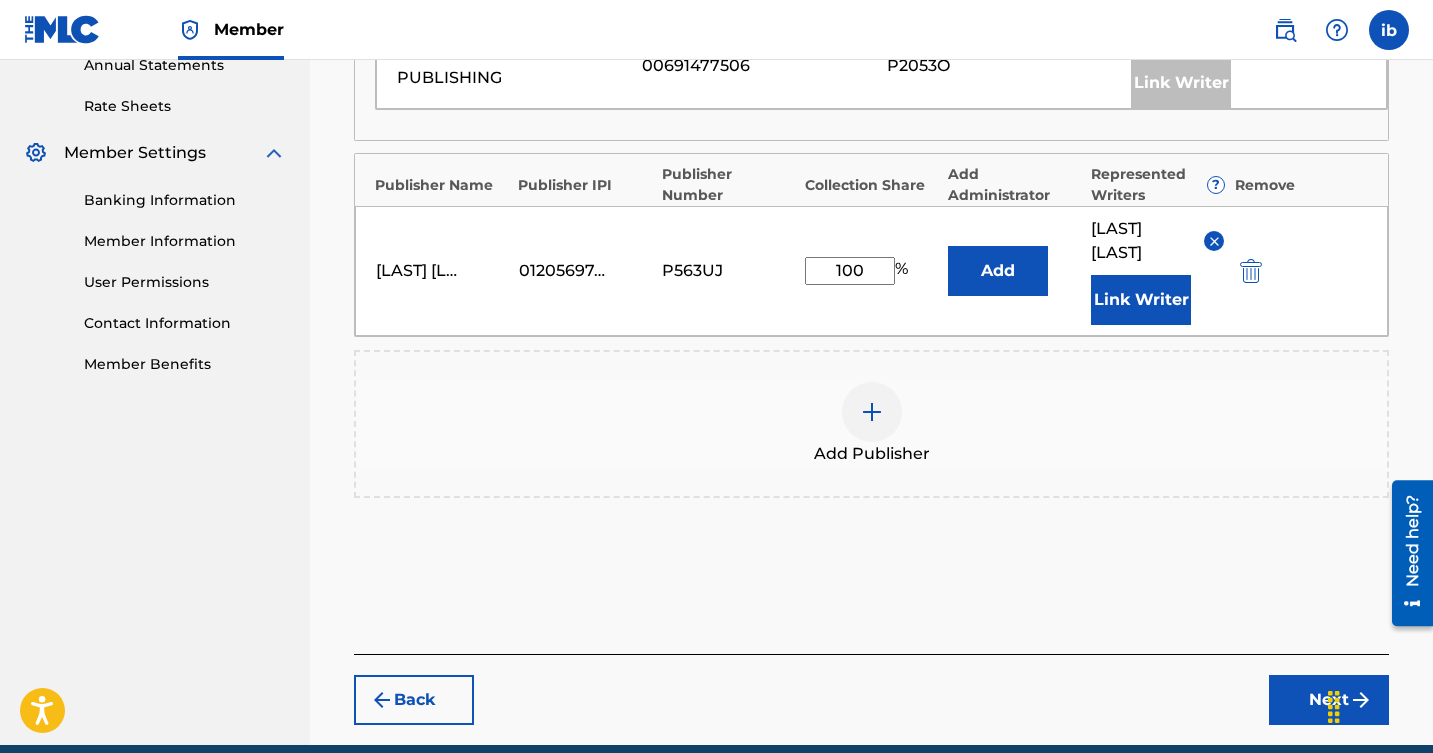 type on "100" 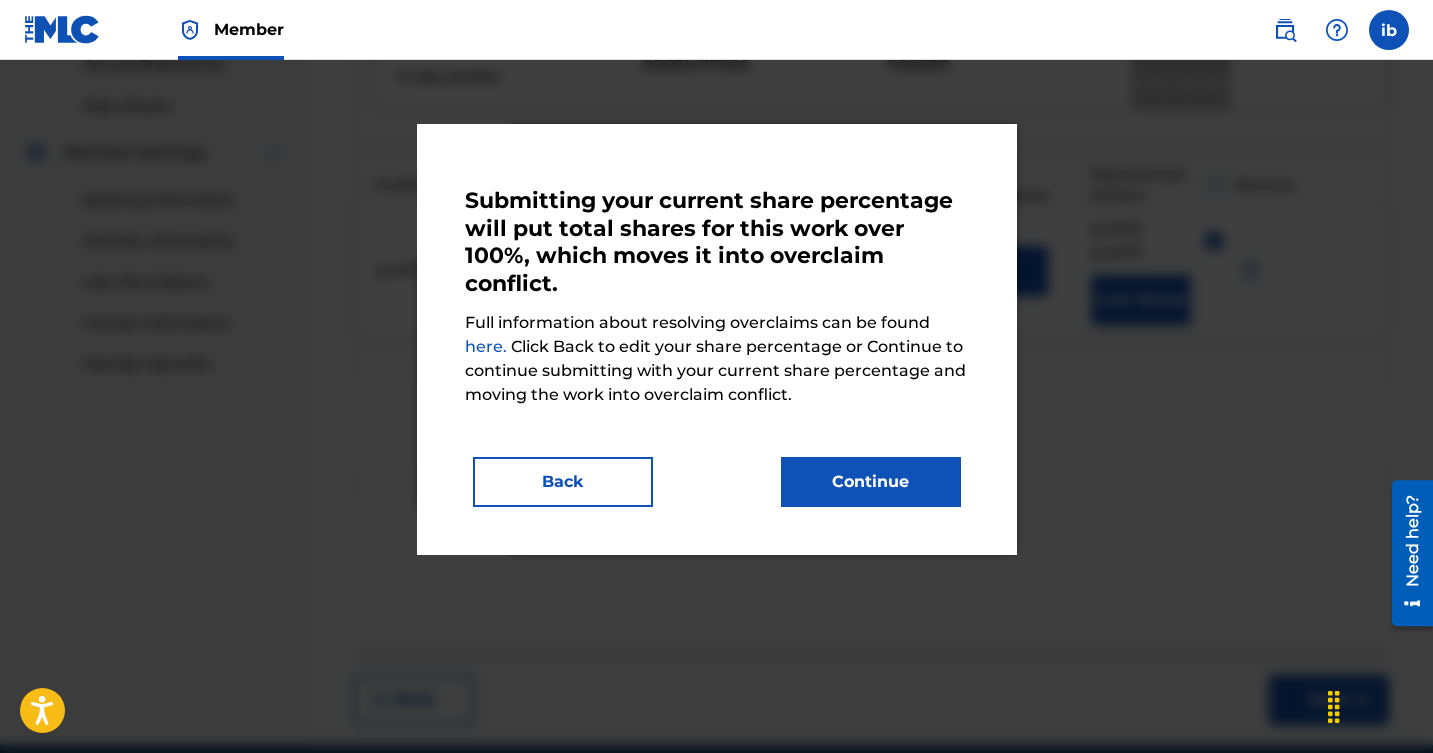 click at bounding box center (716, 436) 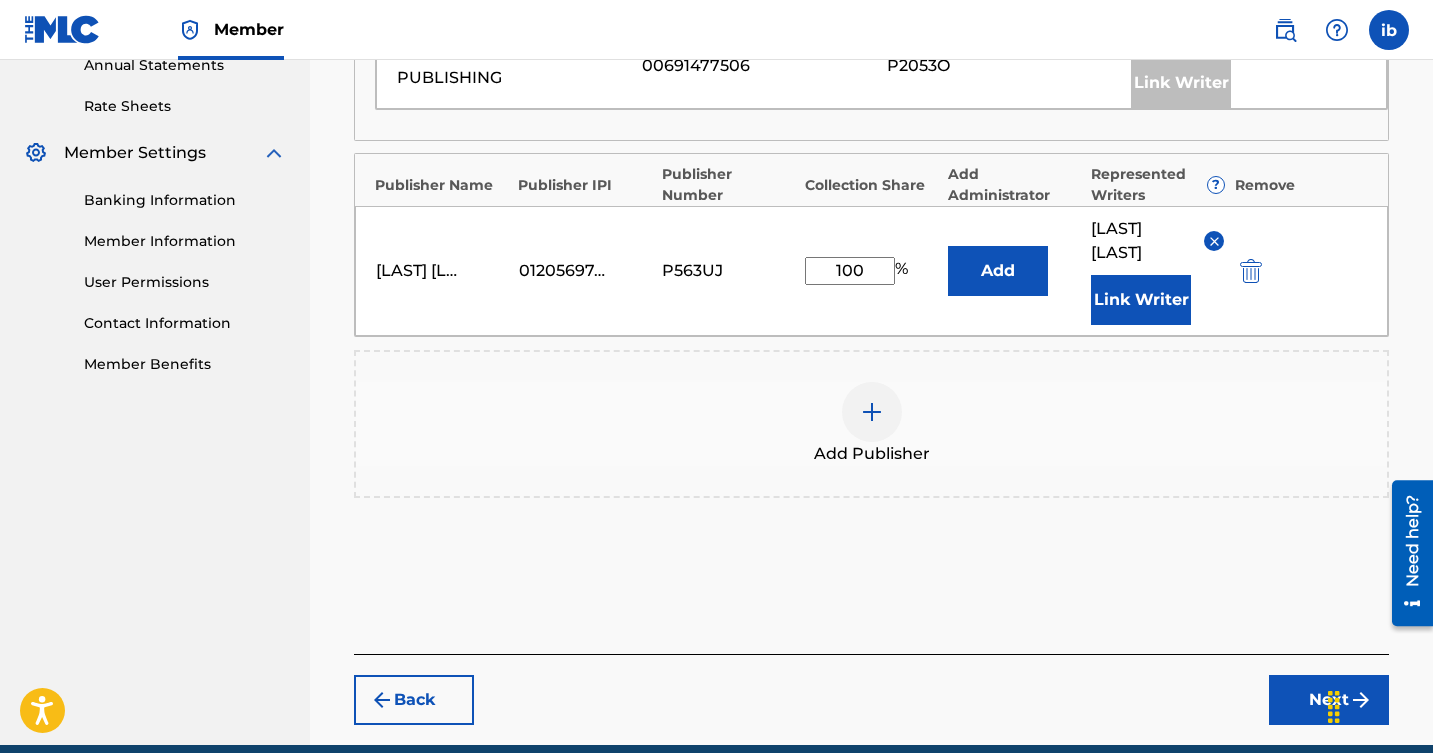 click on "100" at bounding box center [850, 271] 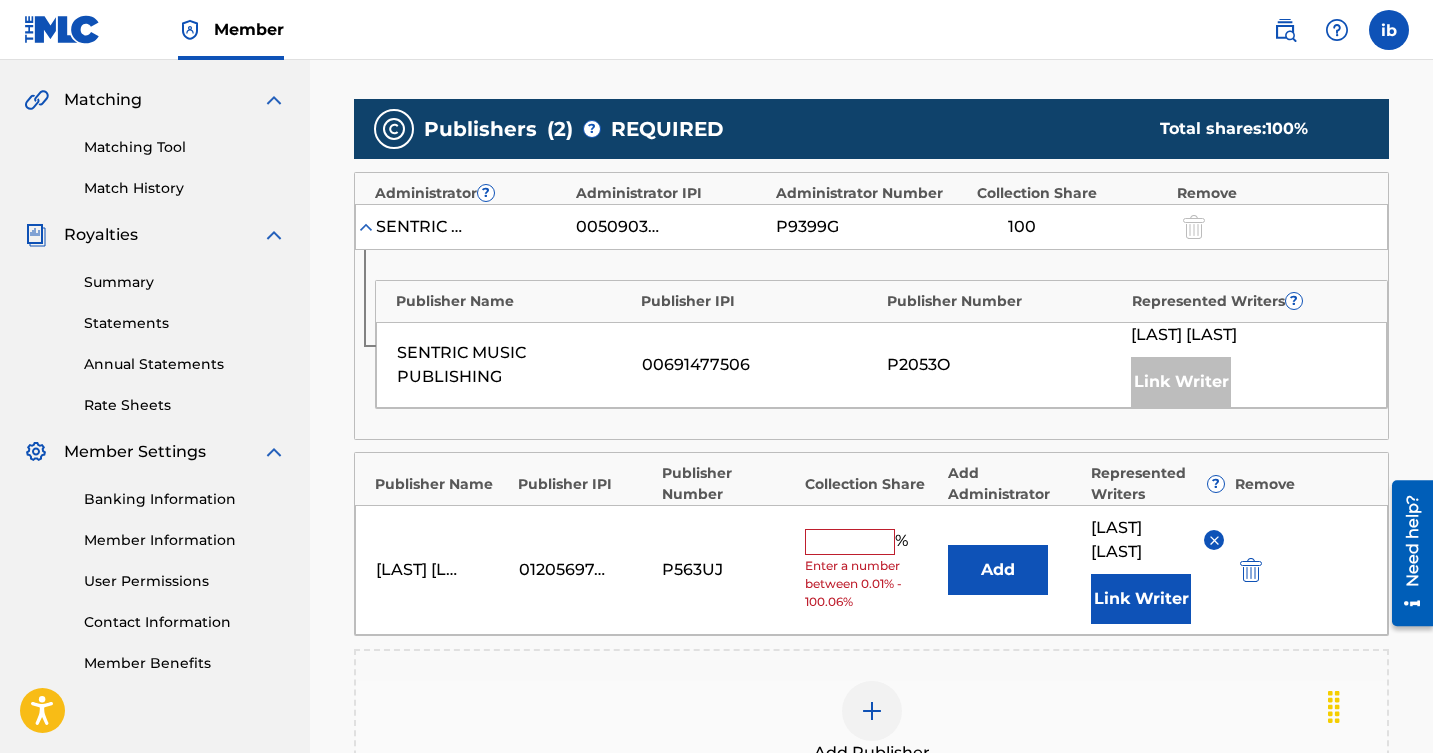 scroll, scrollTop: 445, scrollLeft: 0, axis: vertical 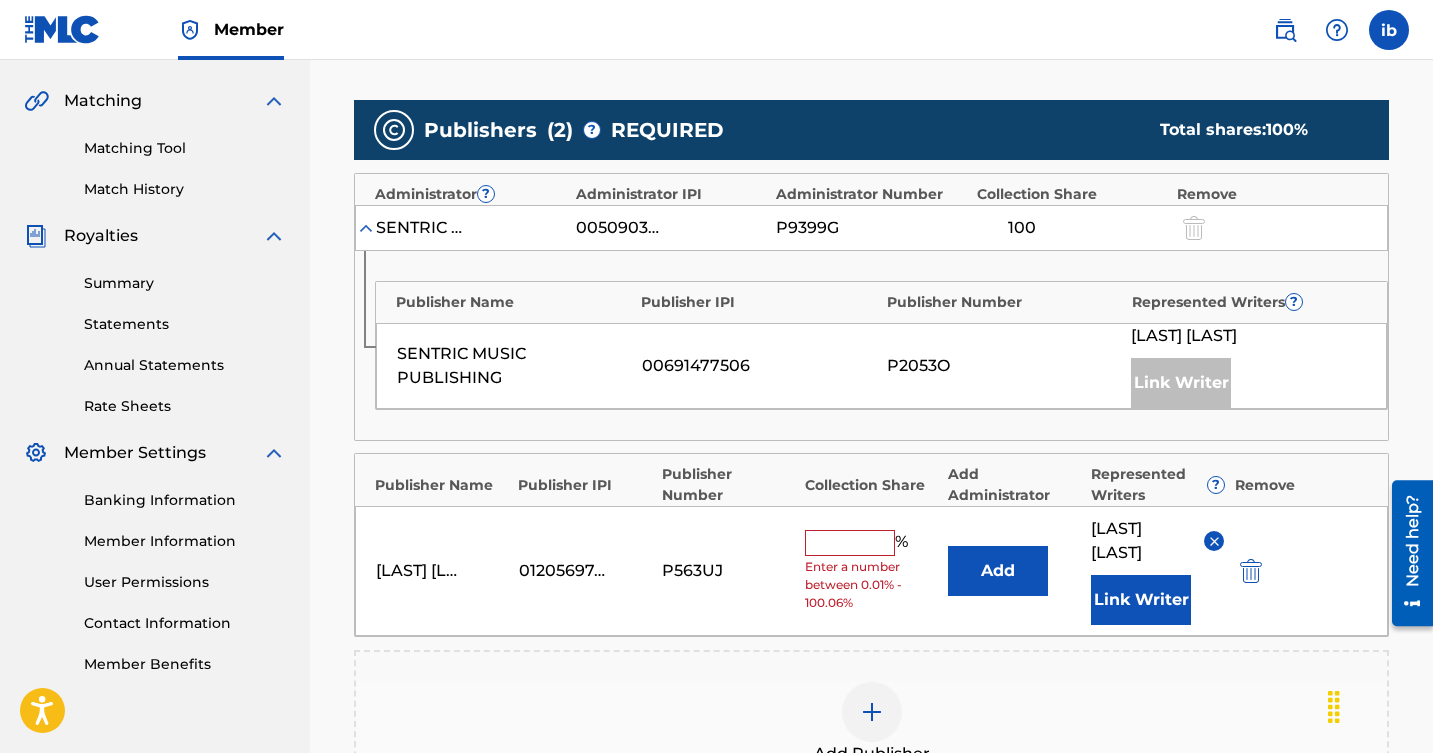 type 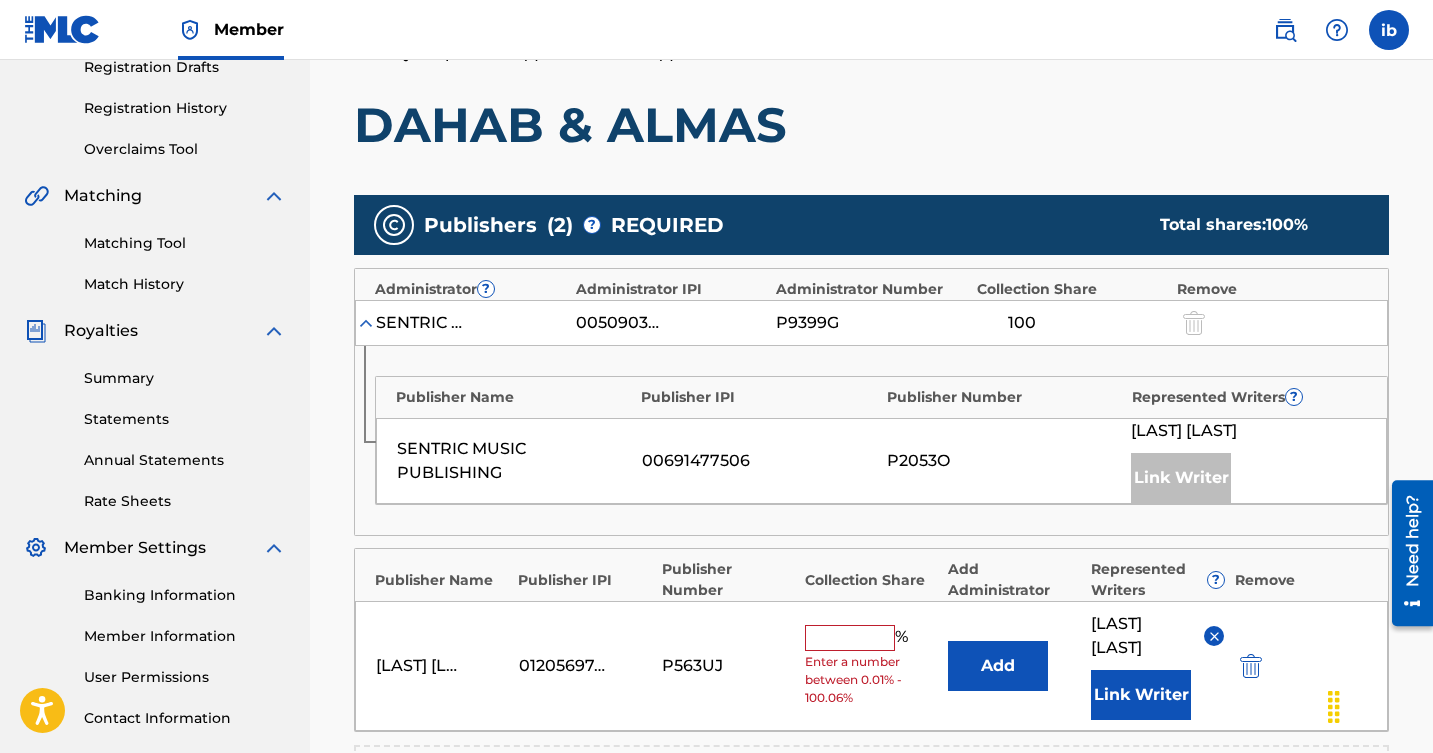 scroll, scrollTop: 454, scrollLeft: 0, axis: vertical 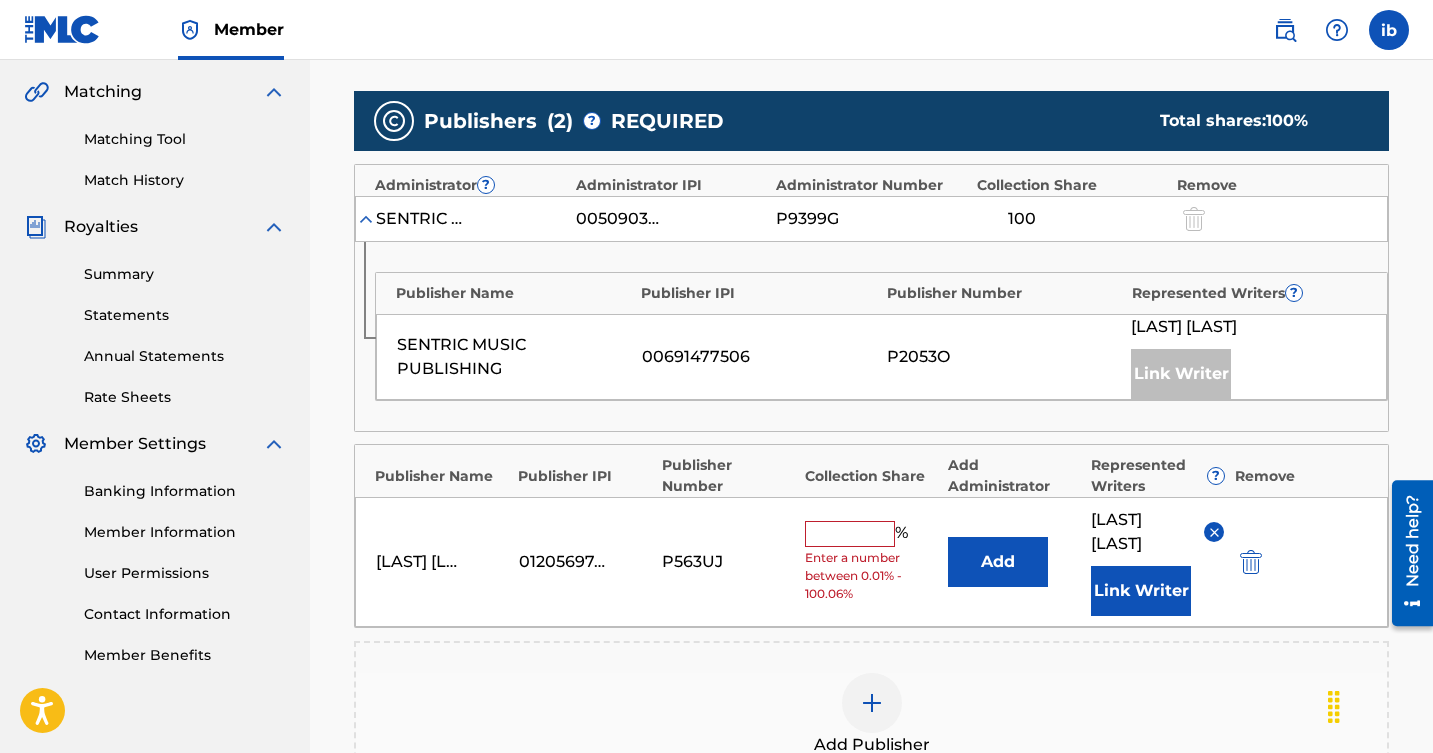 click on "Publishers" at bounding box center (480, 121) 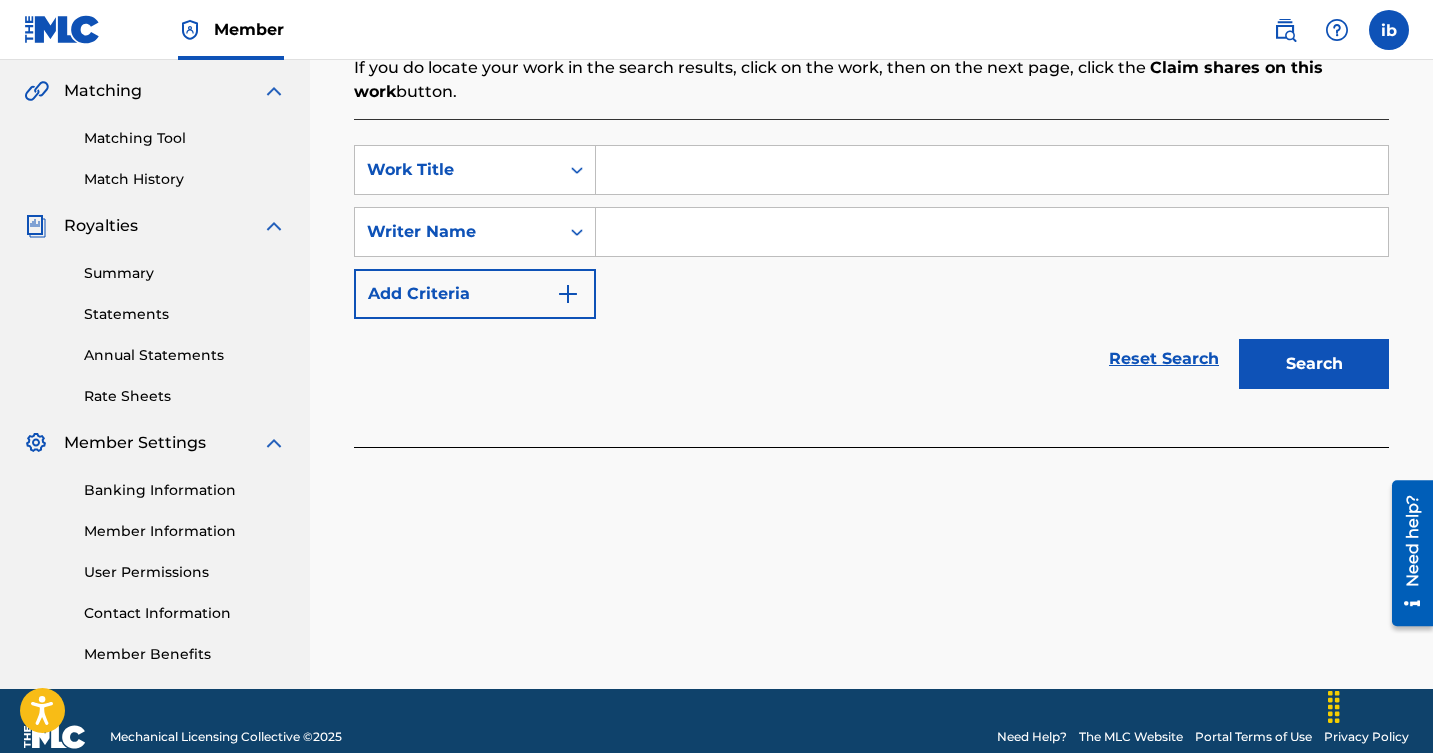 scroll, scrollTop: 81, scrollLeft: 0, axis: vertical 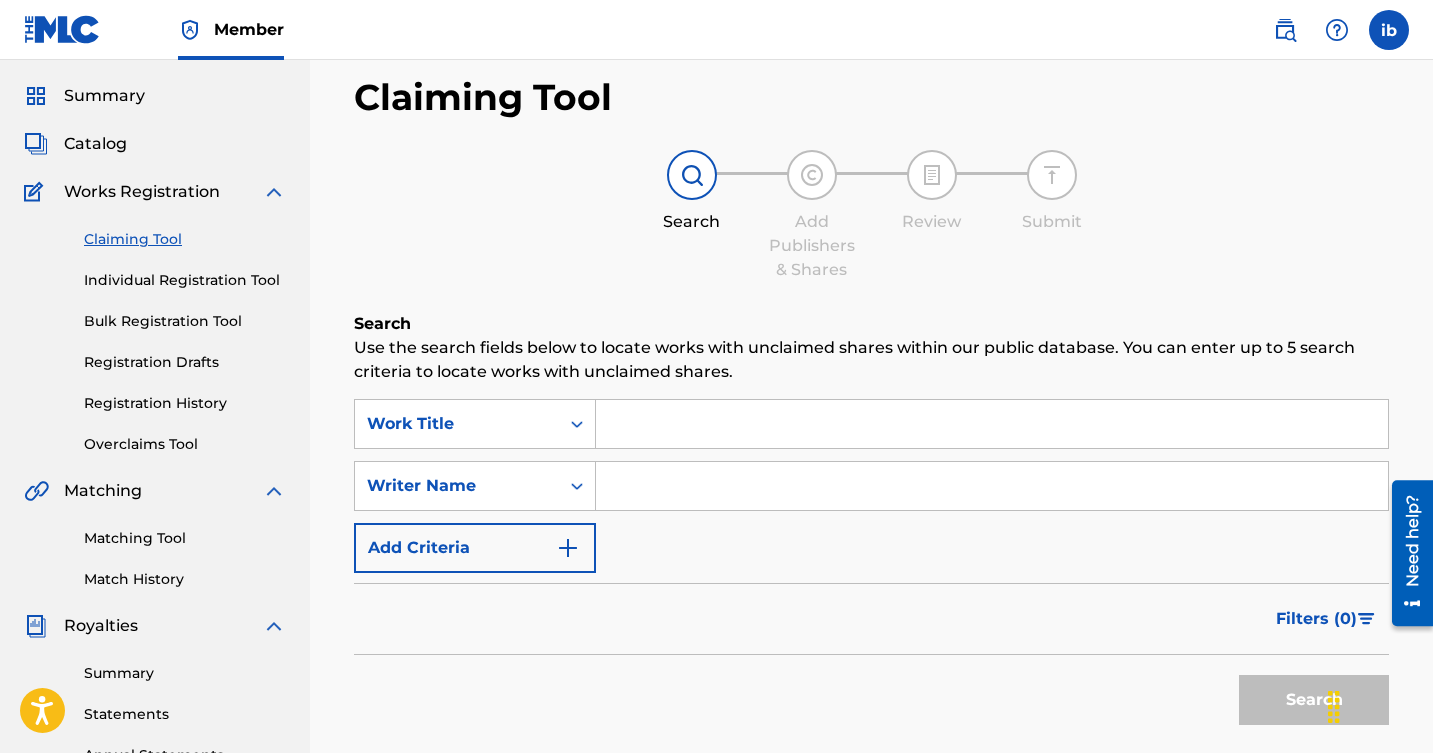 click at bounding box center (992, 424) 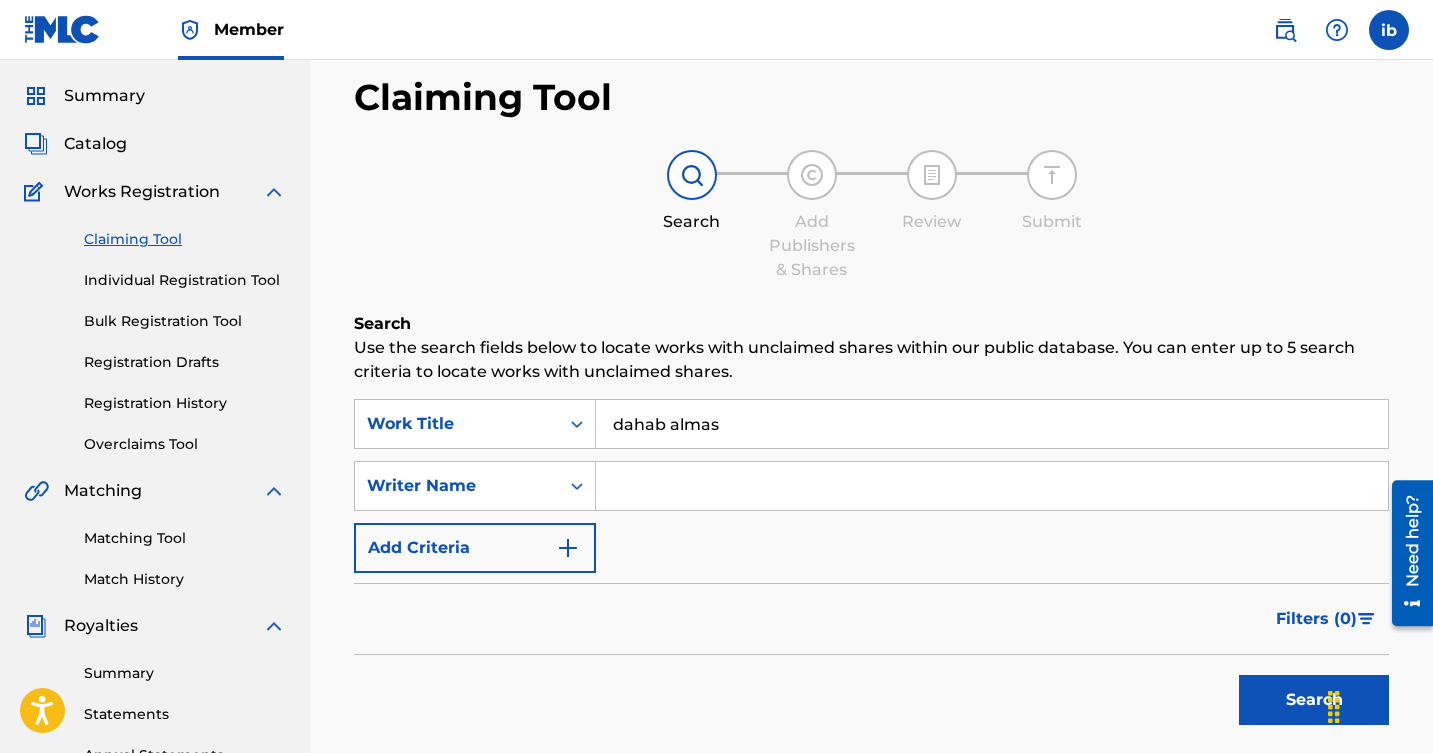 type on "dahab almas" 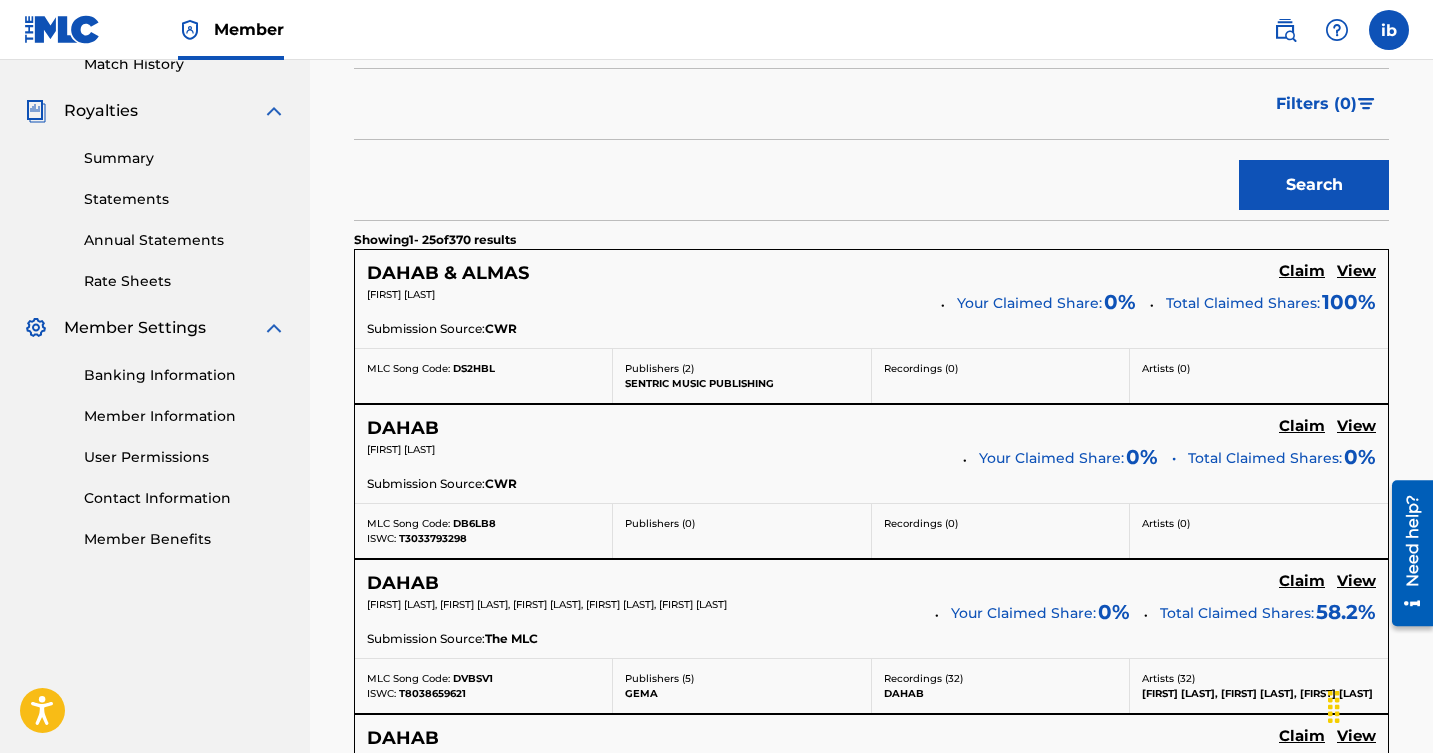 scroll, scrollTop: 553, scrollLeft: 0, axis: vertical 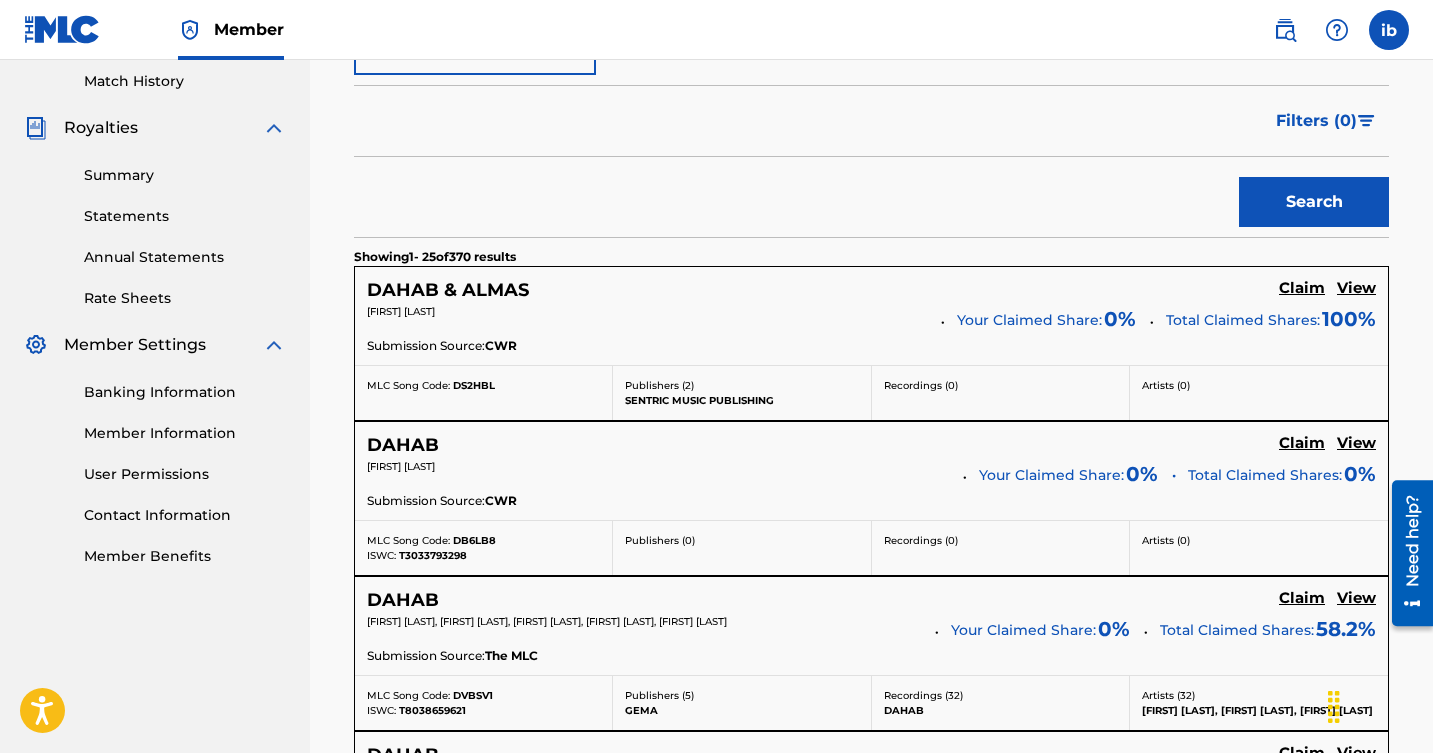 click on "SearchWithCriteriad5671741-037f-424c-a7a3-02962e25c095 Work Title dahab almas SearchWithCriteriab4b55eb5-a789-489f-853f-8229ceefcd3b Writer Name Add Criteria" at bounding box center (871, -12) 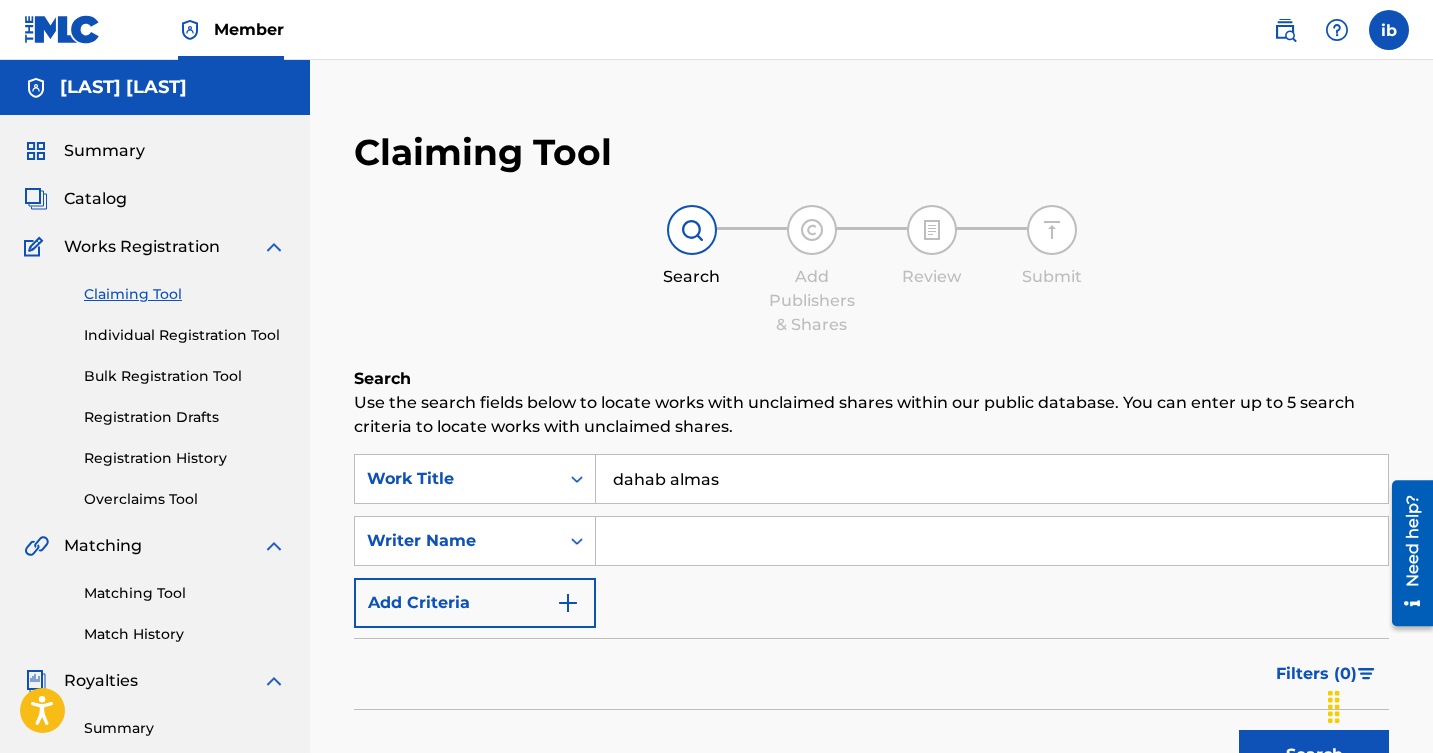 scroll, scrollTop: 347, scrollLeft: 0, axis: vertical 